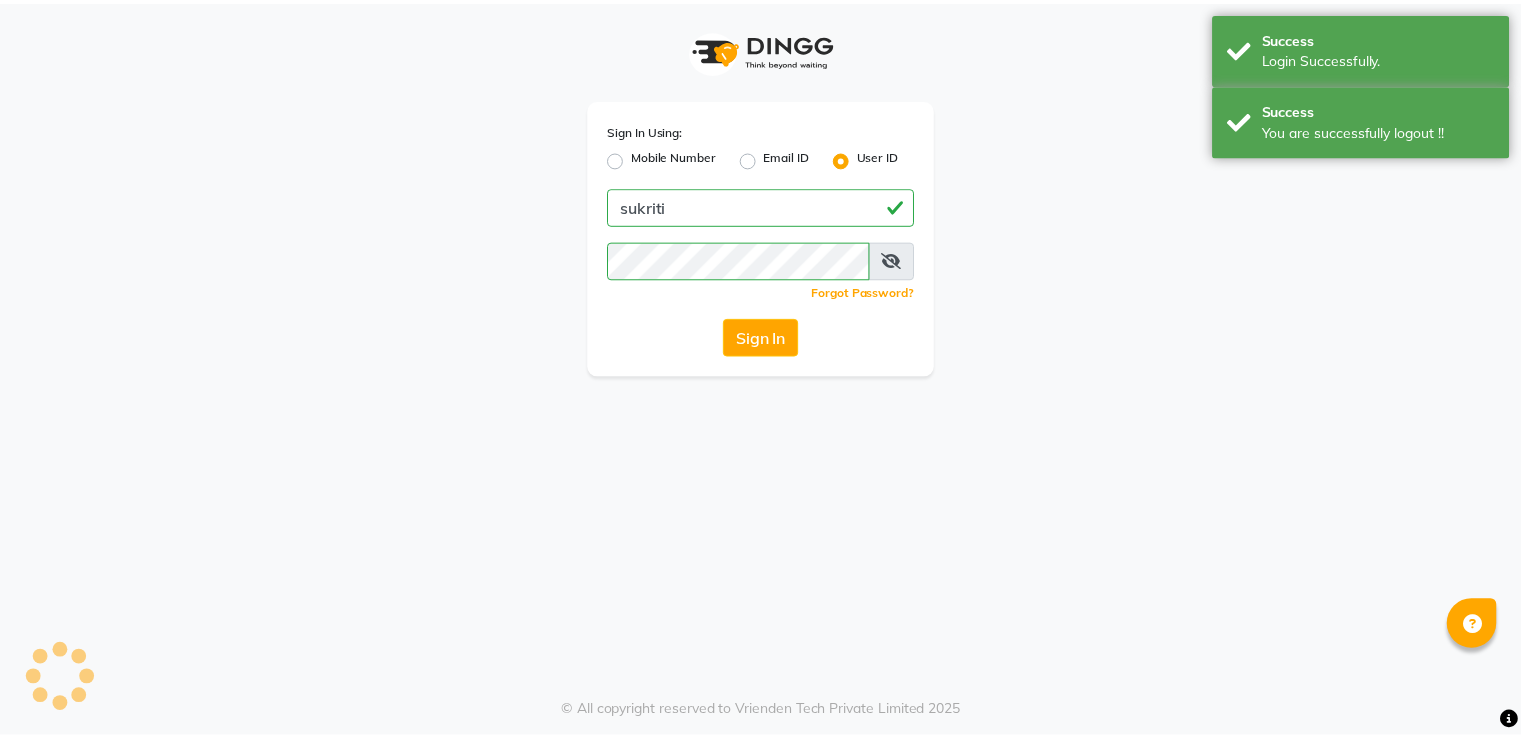 scroll, scrollTop: 0, scrollLeft: 0, axis: both 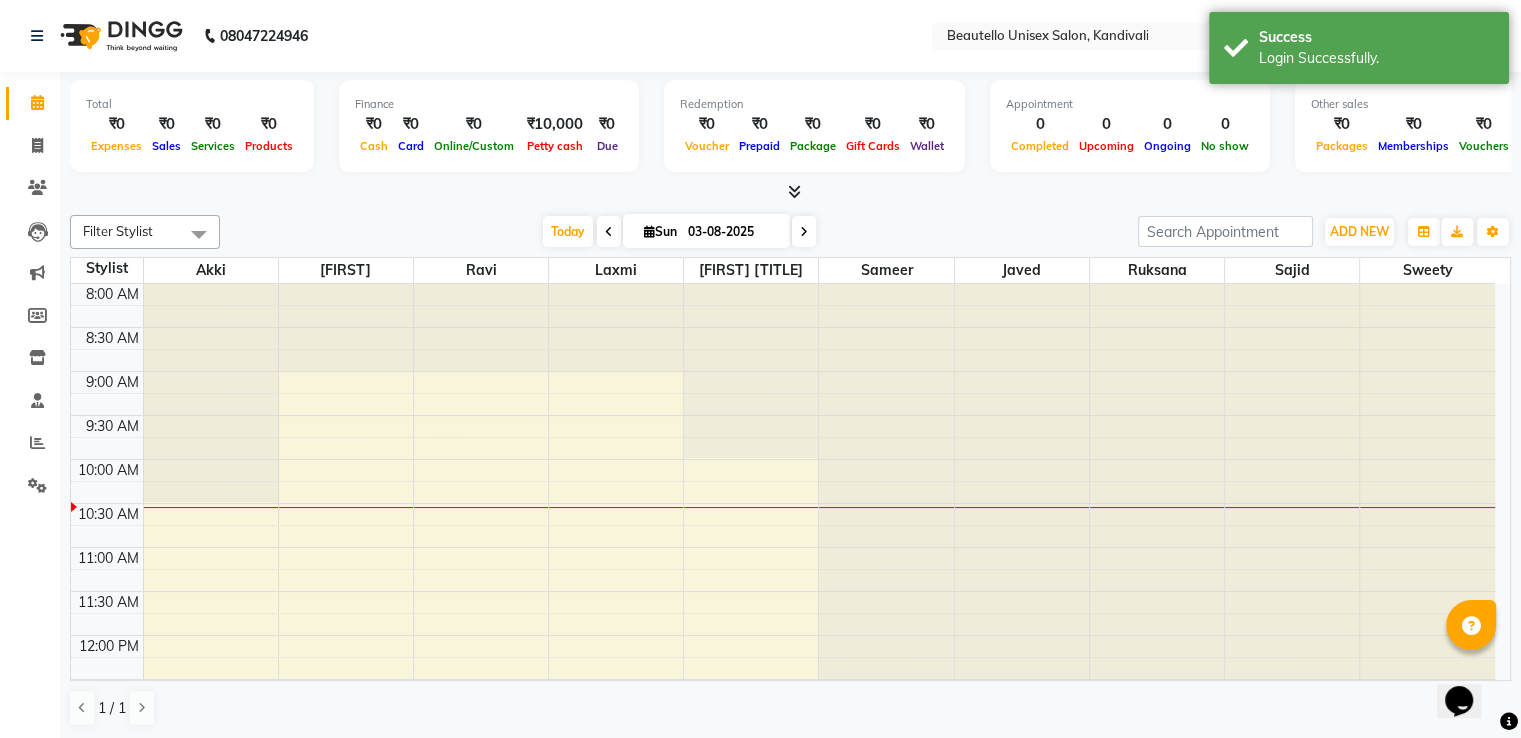 click at bounding box center [794, 191] 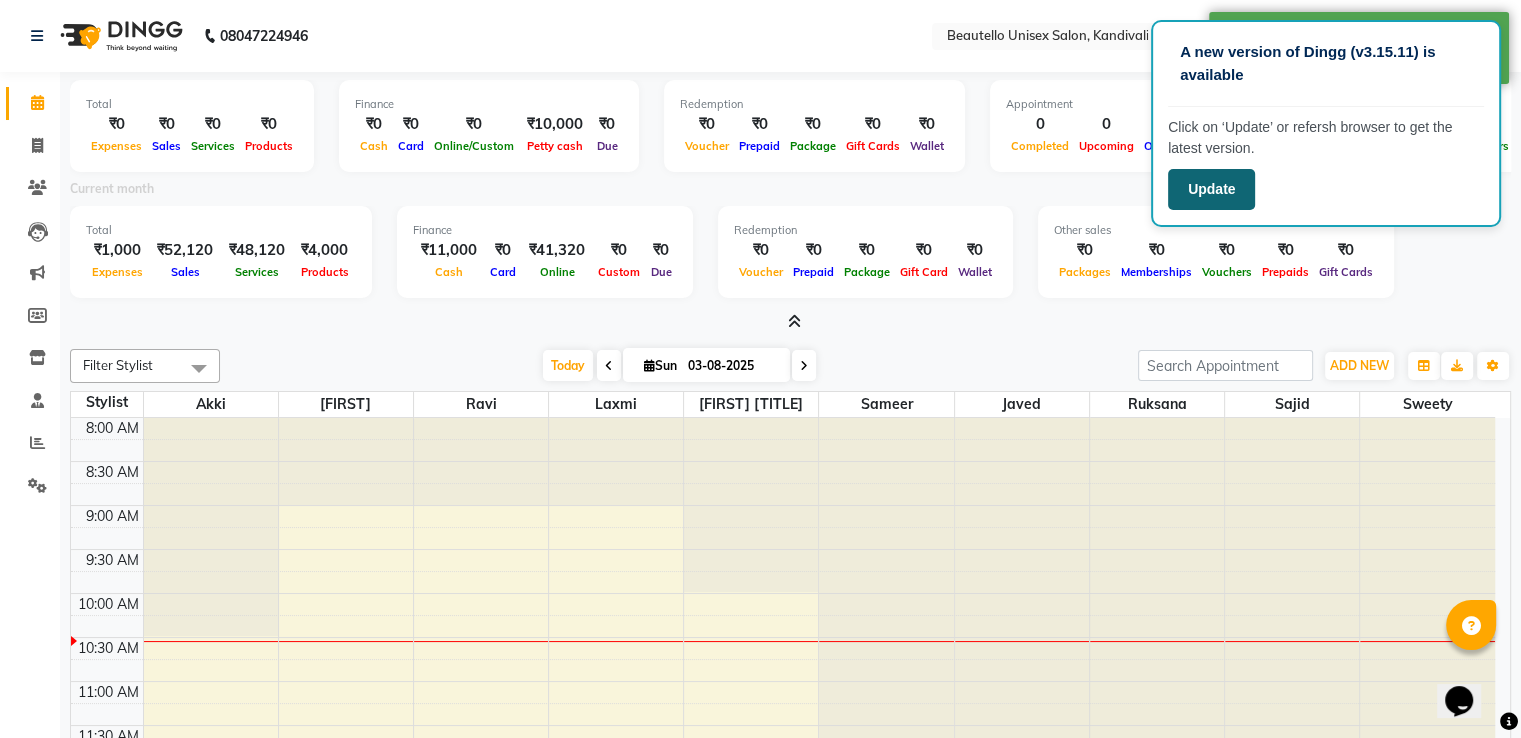 click on "Update" 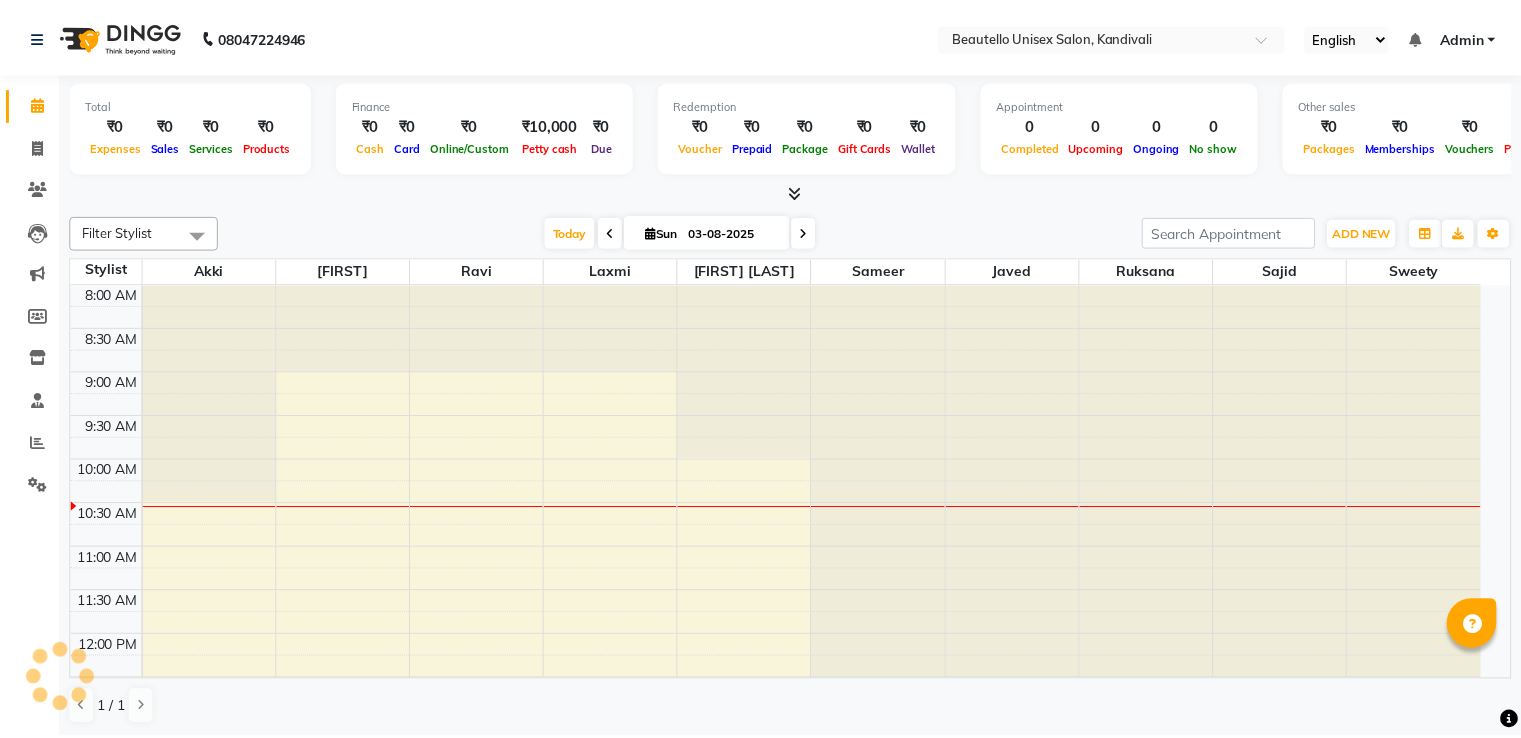 scroll, scrollTop: 0, scrollLeft: 0, axis: both 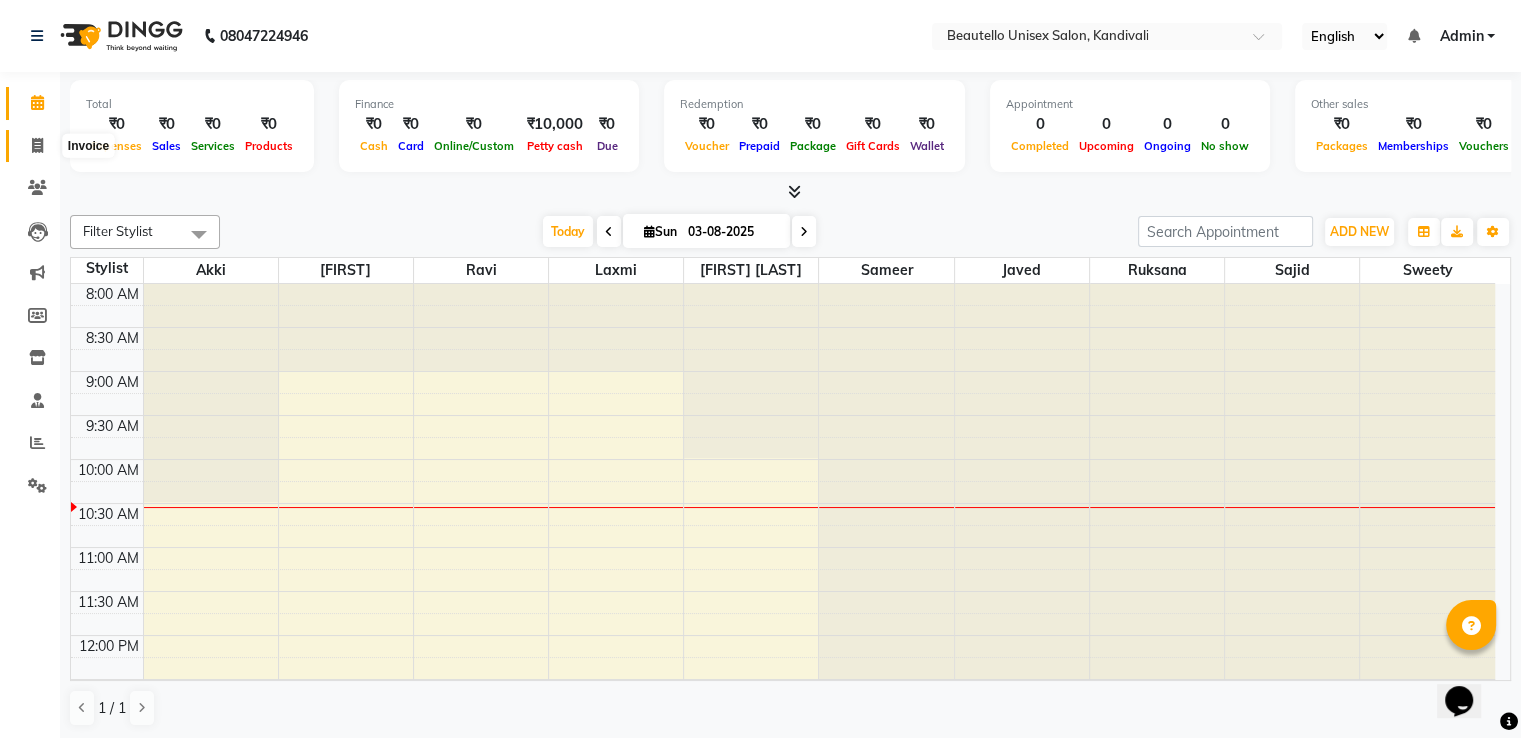 click 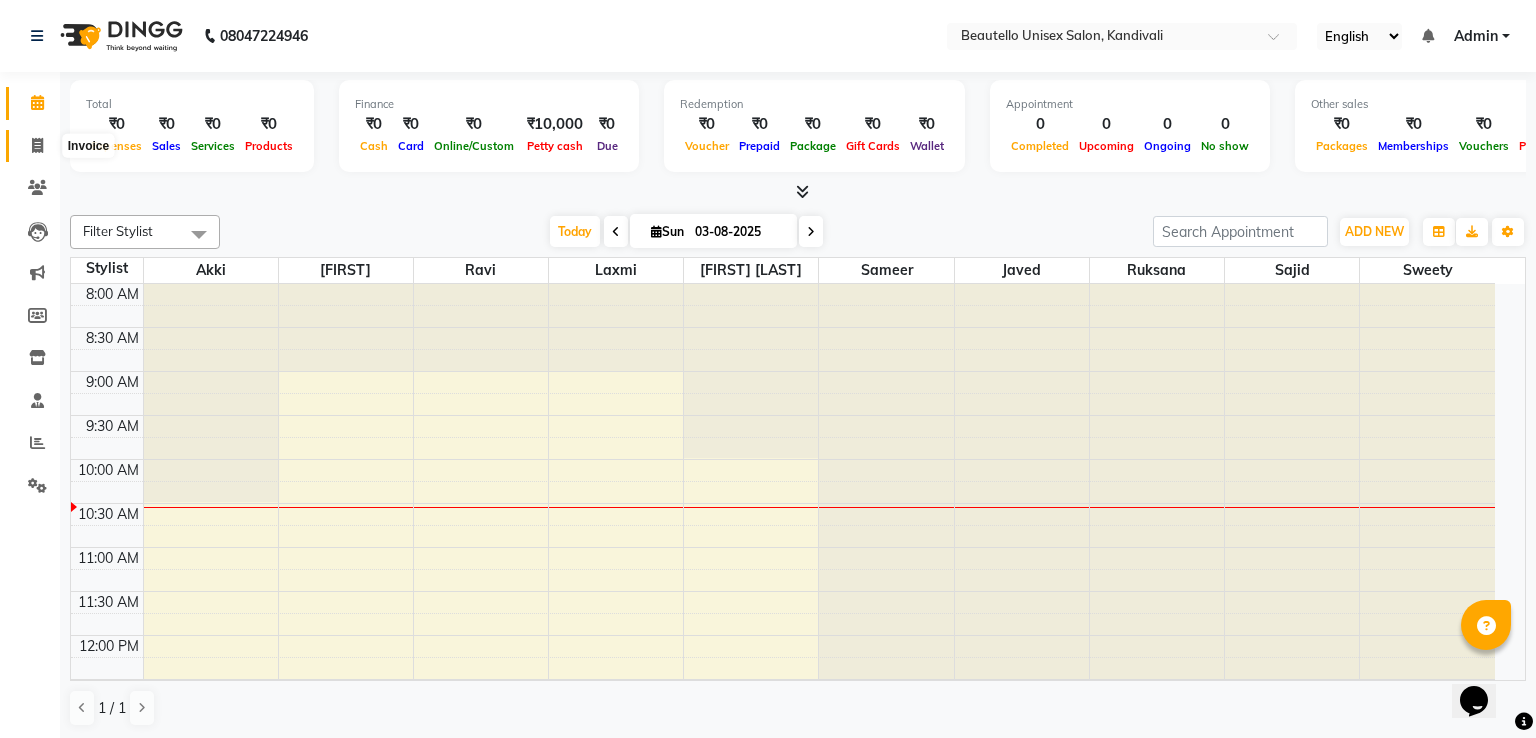 select on "5051" 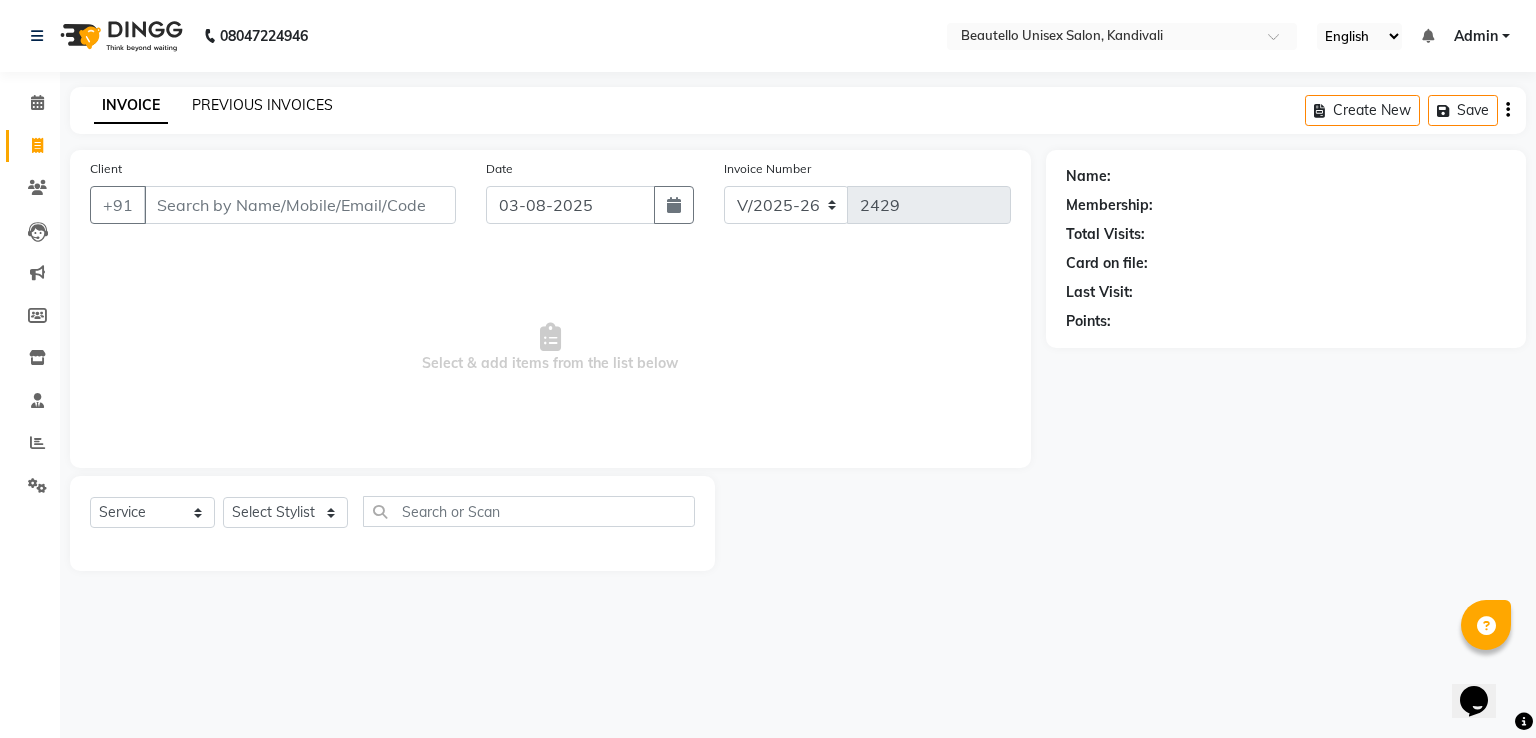 click on "PREVIOUS INVOICES" 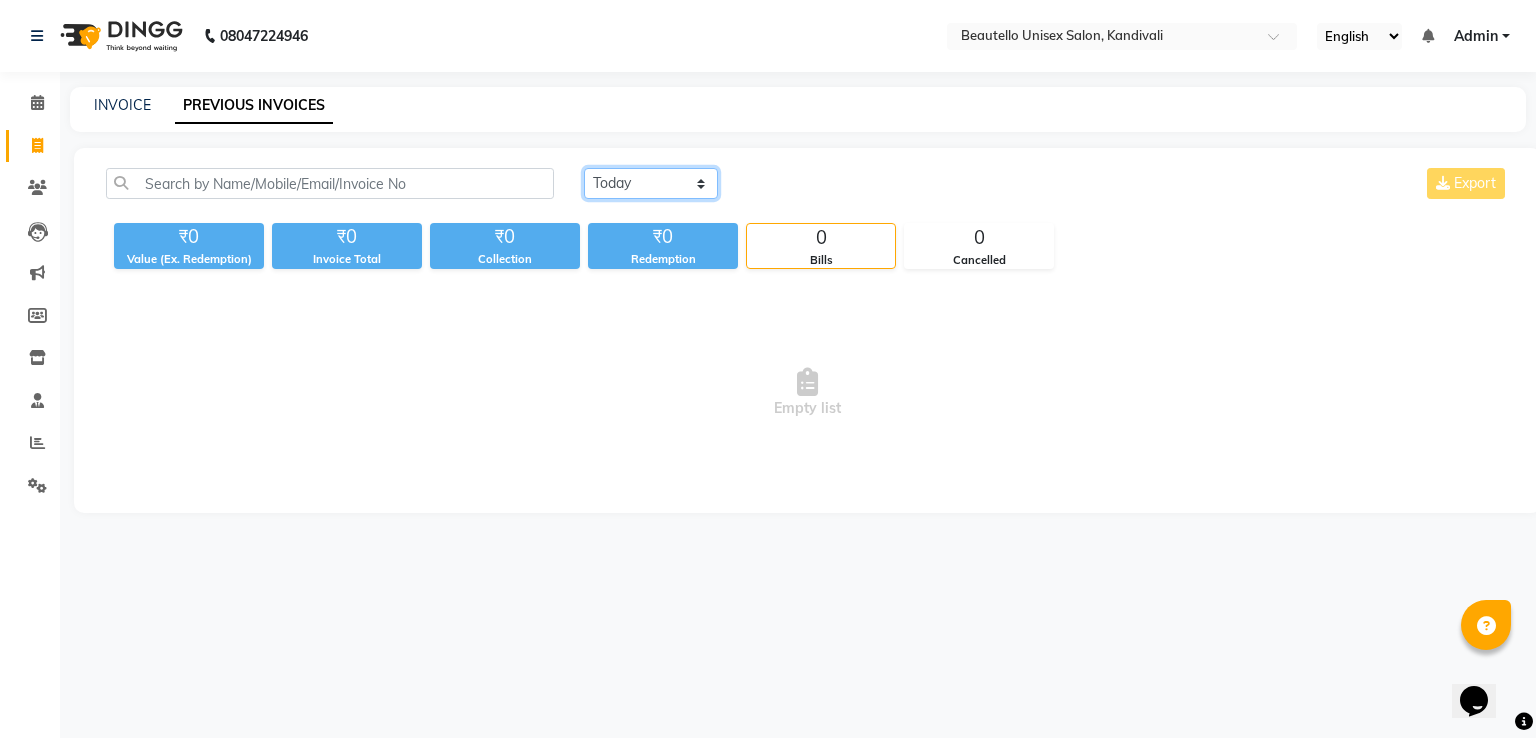 click on "Today Yesterday Custom Range" 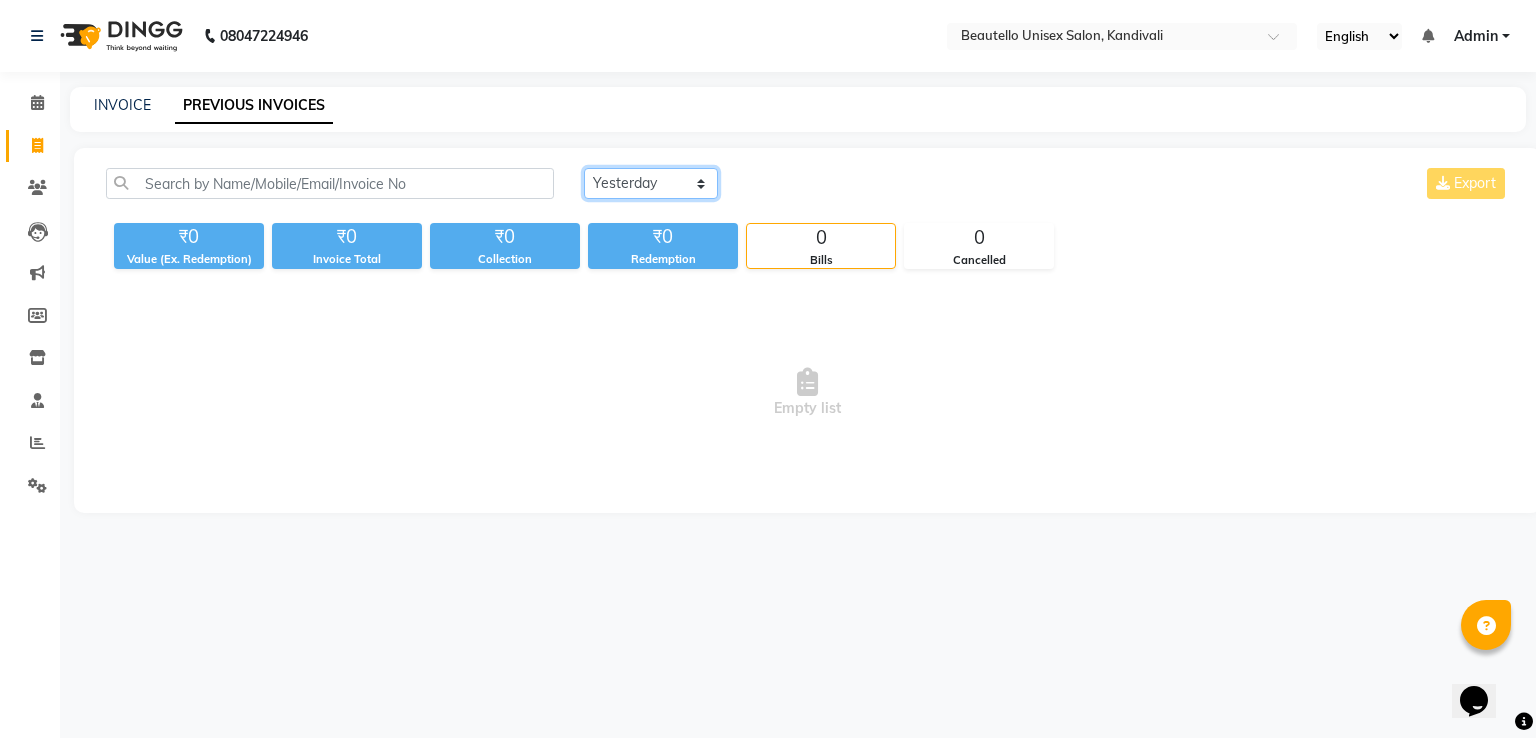 click on "Today Yesterday Custom Range" 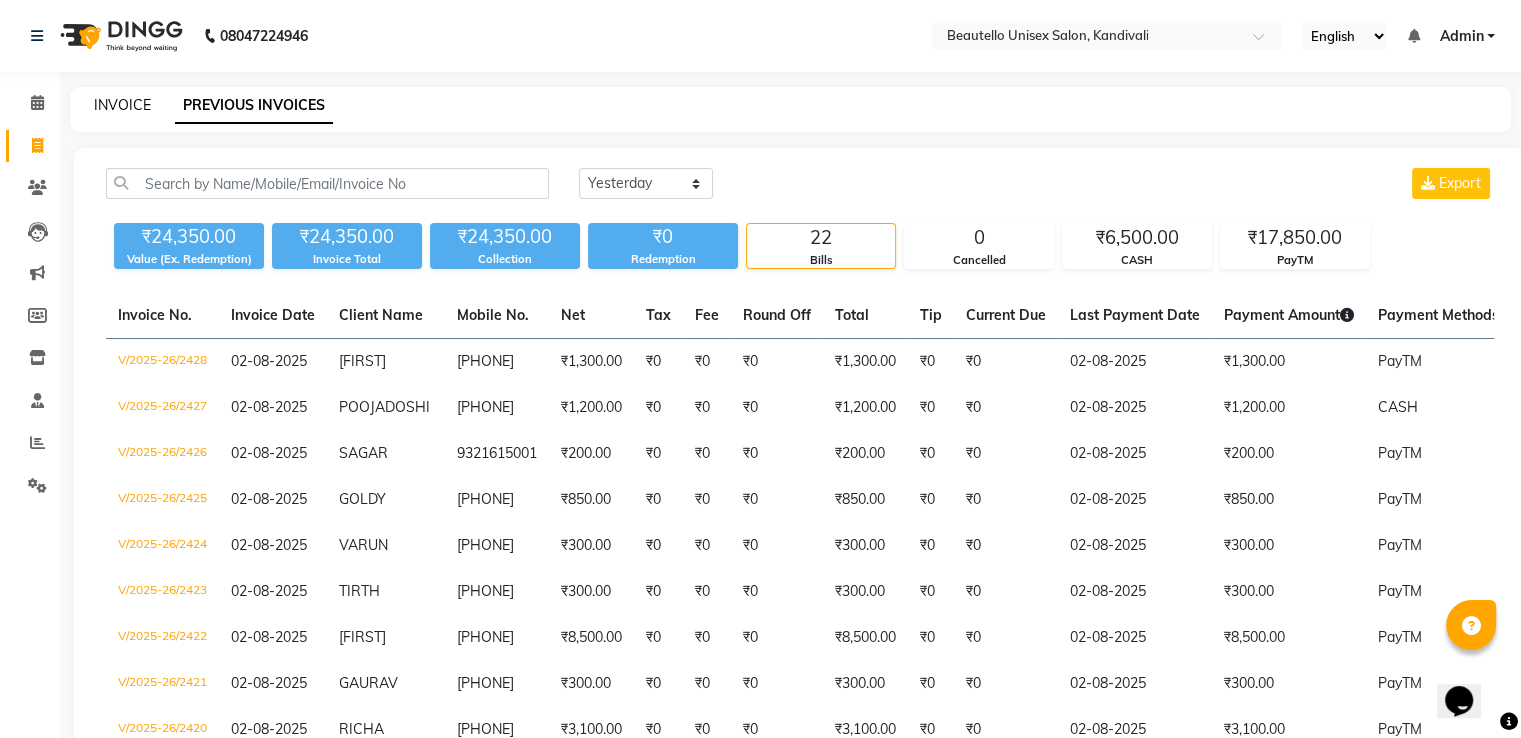 click on "INVOICE" 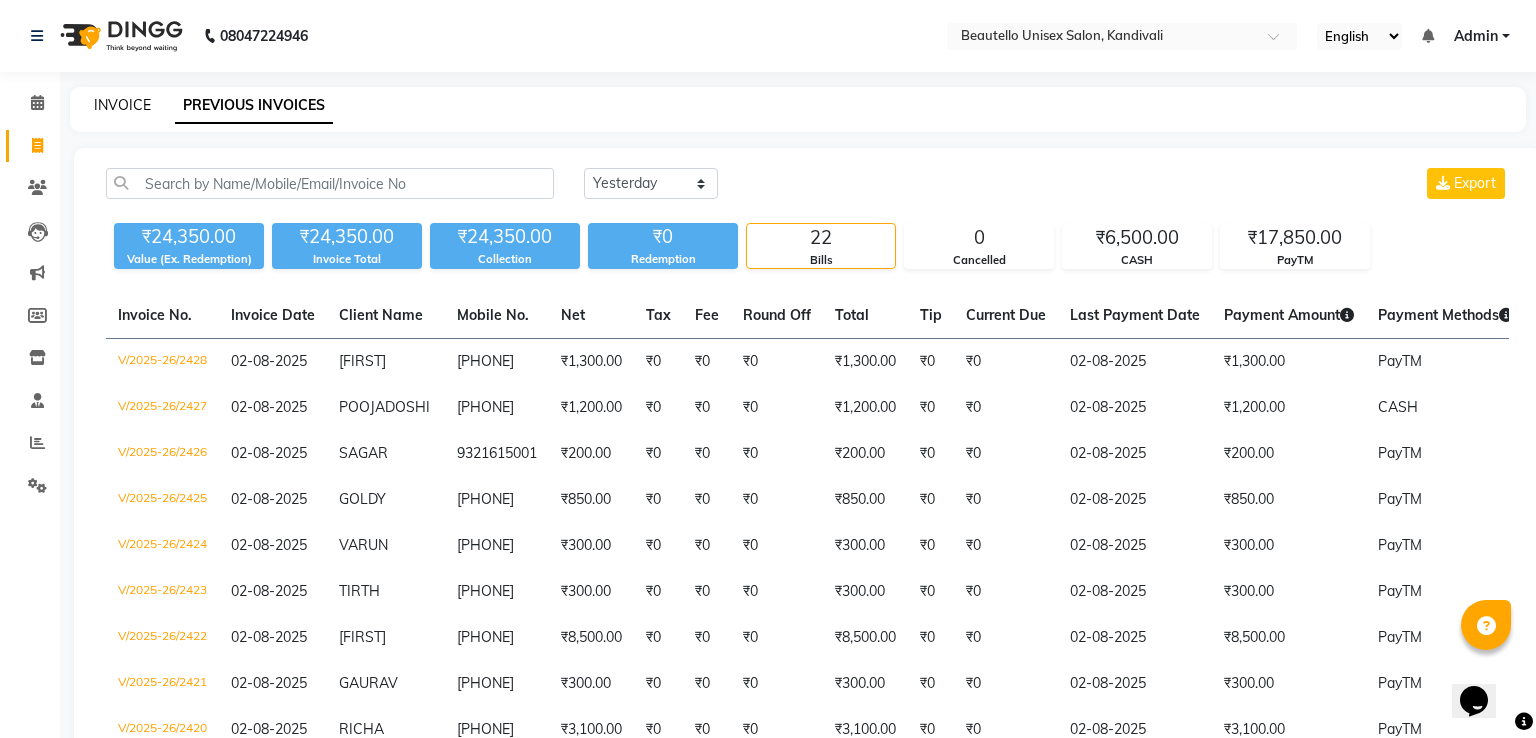 select on "5051" 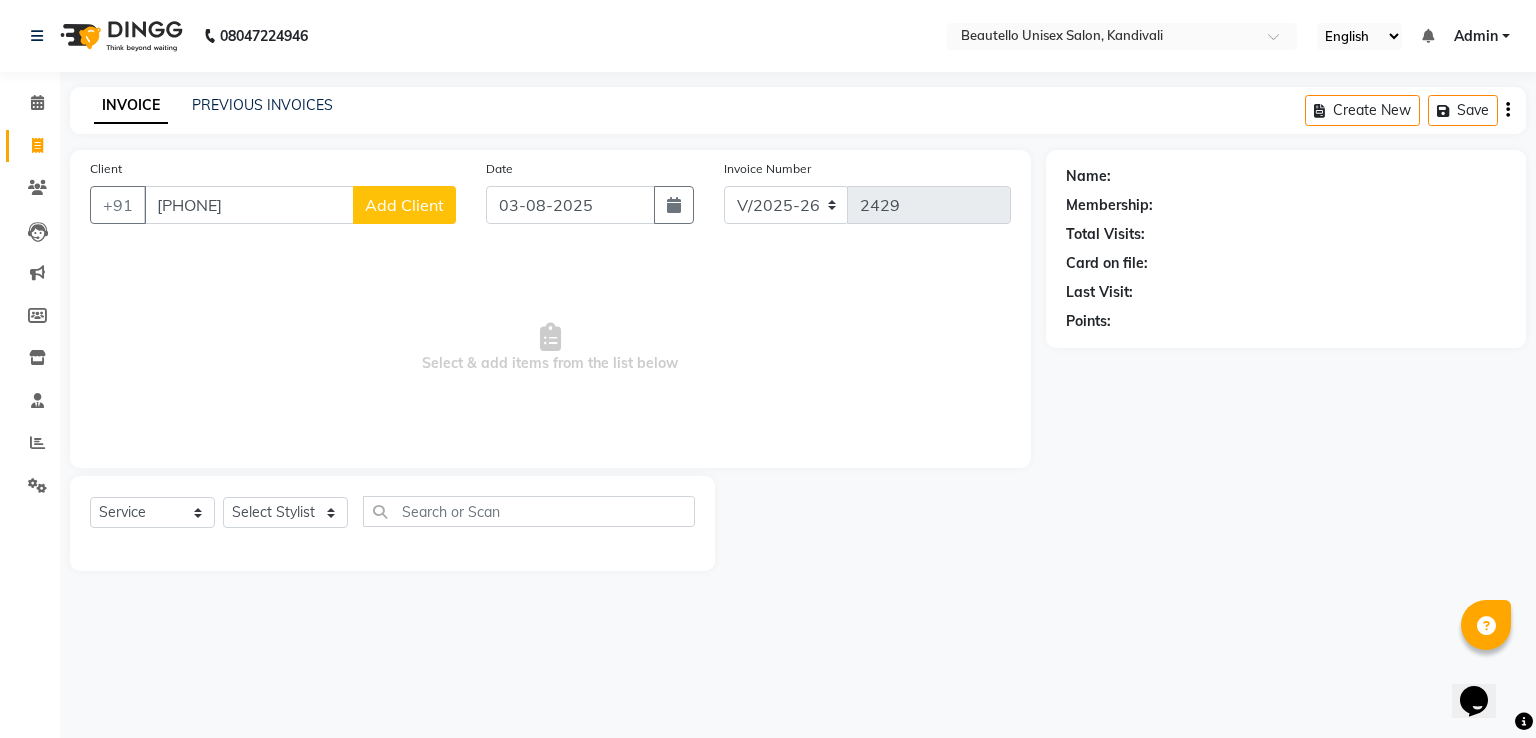 type on "[PHONE]" 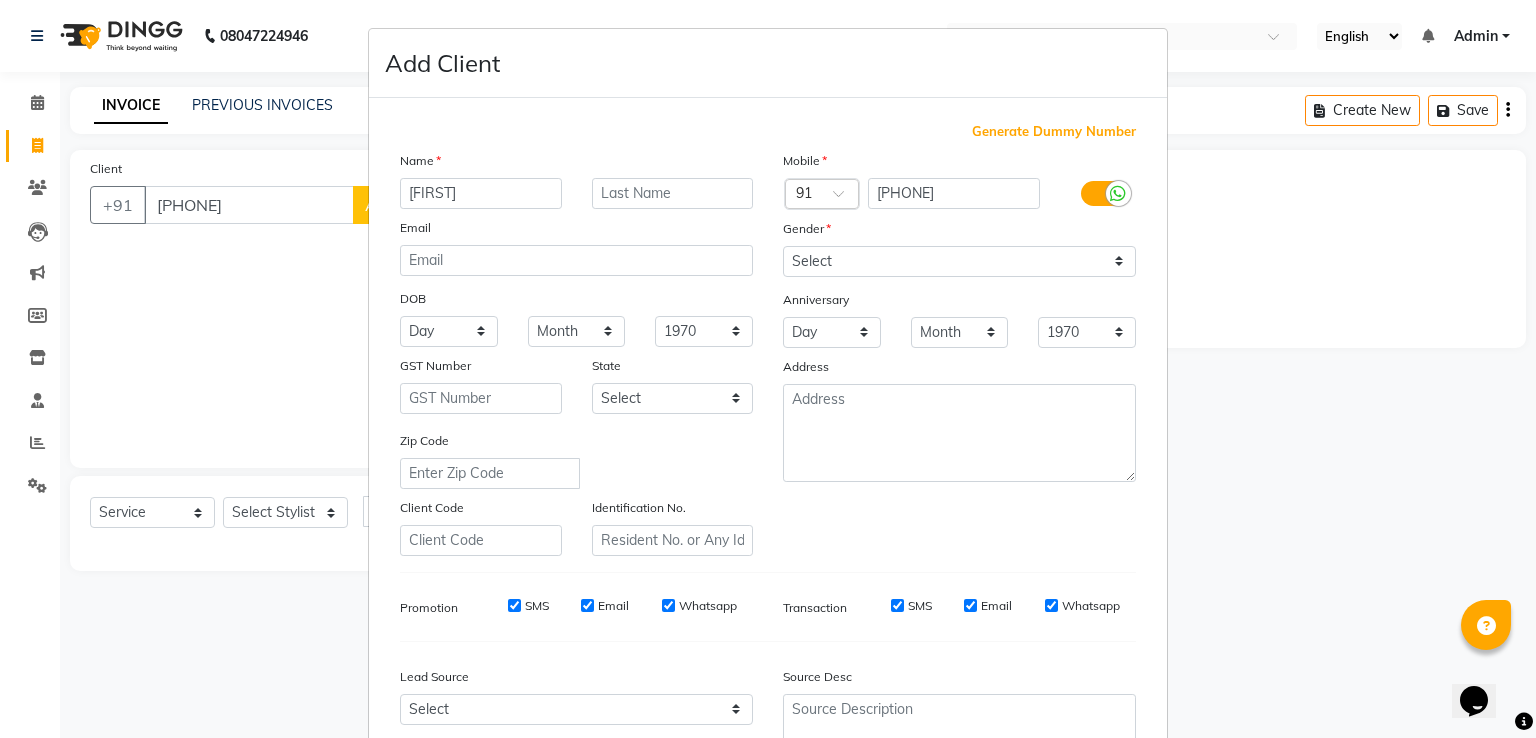 type on "[FIRST]" 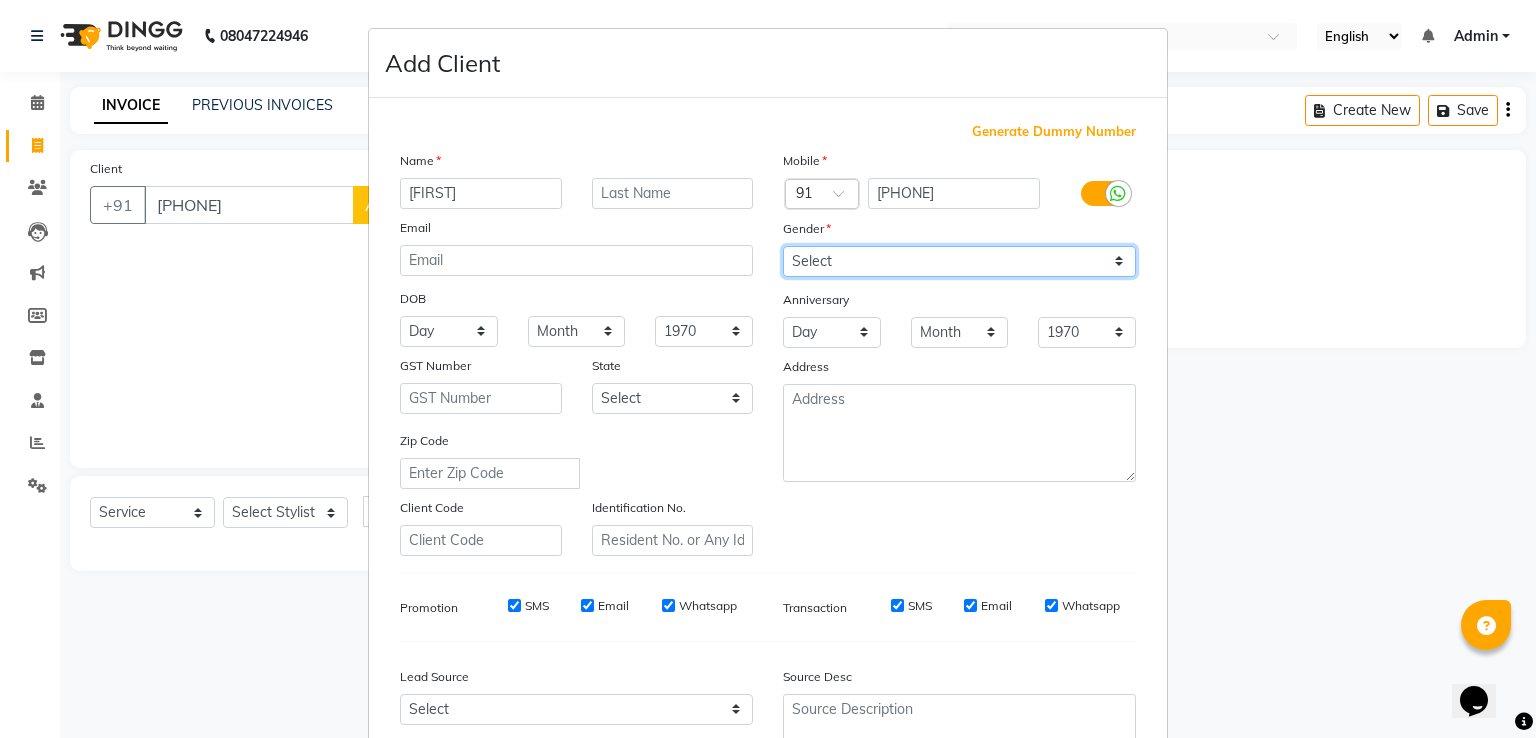 click on "Select Male Female Other Prefer Not To Say" at bounding box center [959, 261] 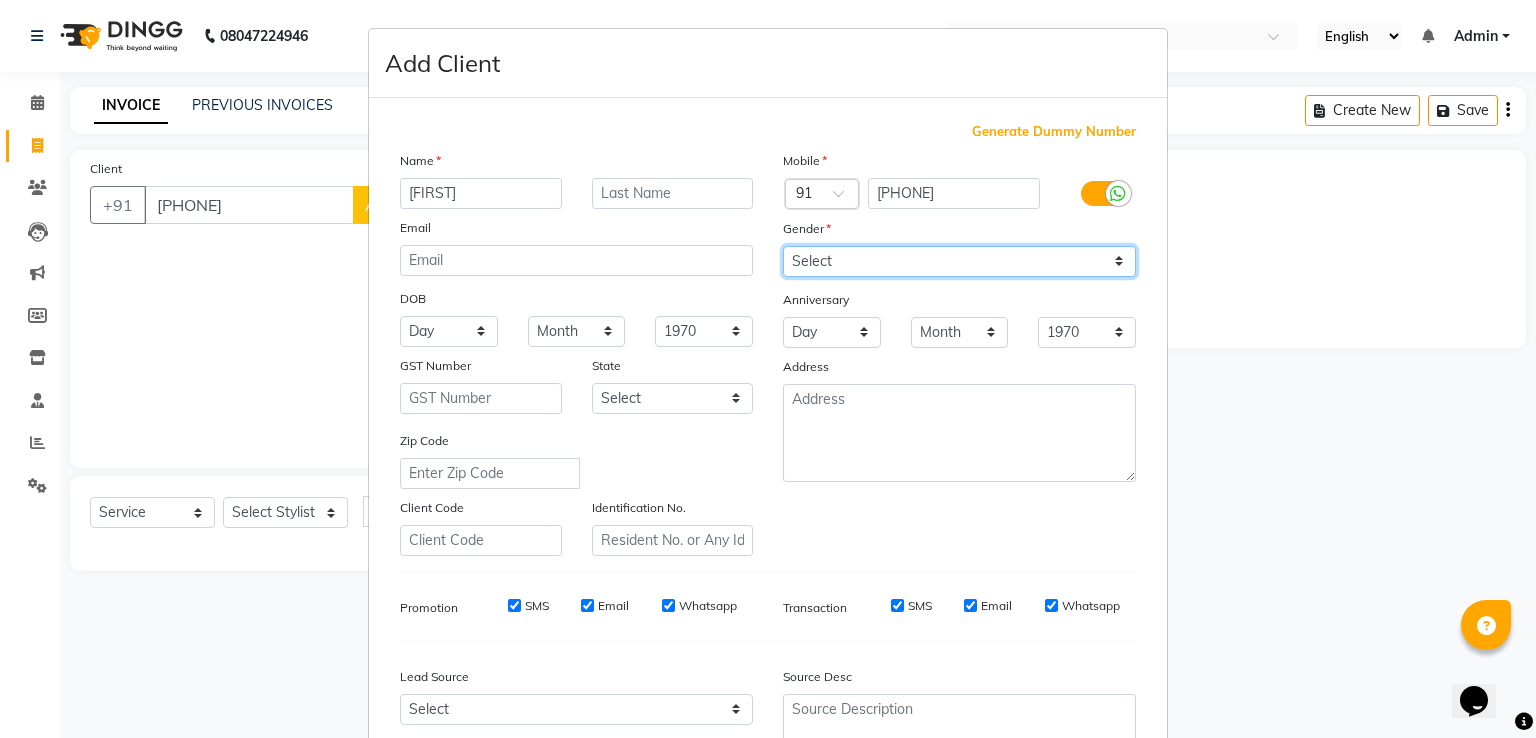 select on "female" 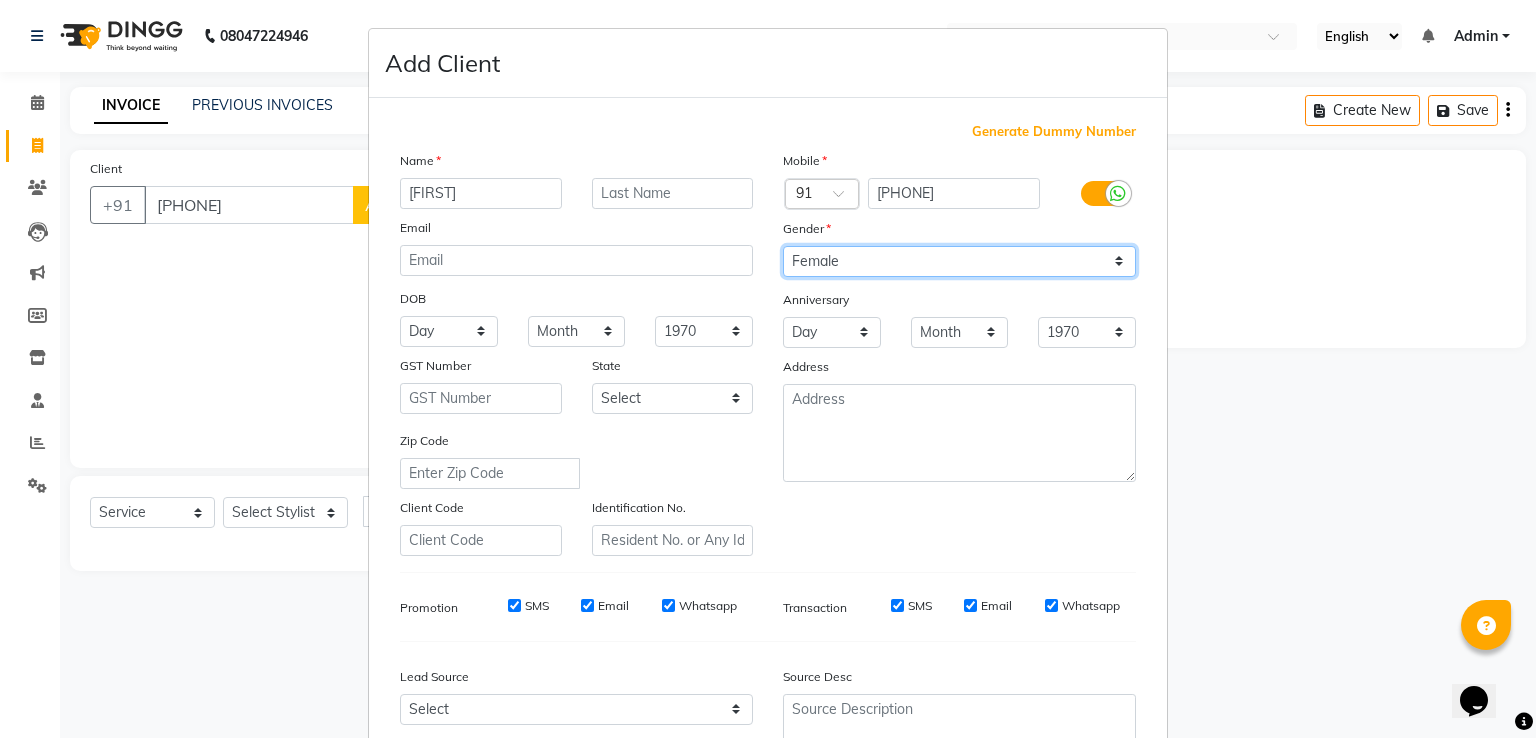 click on "Select Male Female Other Prefer Not To Say" at bounding box center [959, 261] 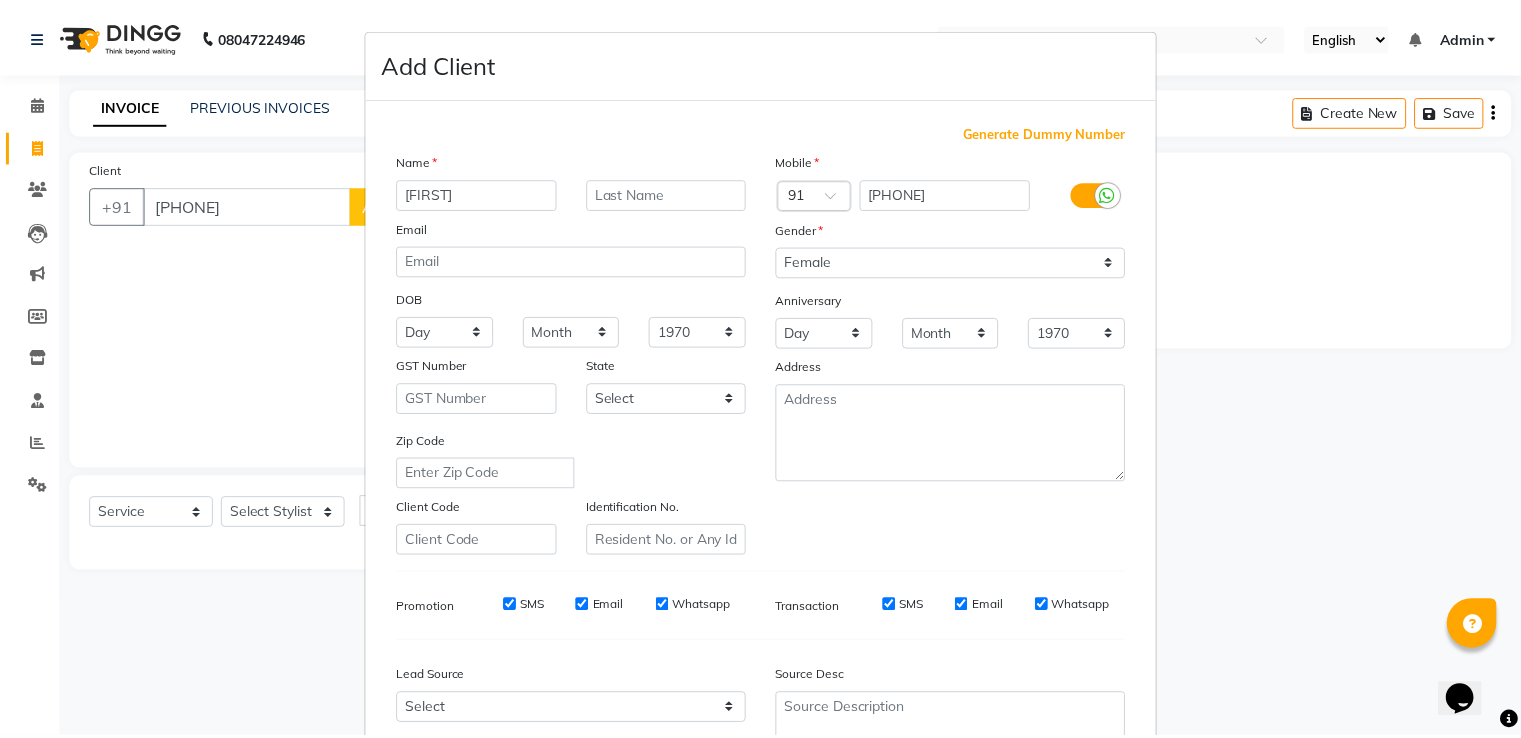 scroll, scrollTop: 171, scrollLeft: 0, axis: vertical 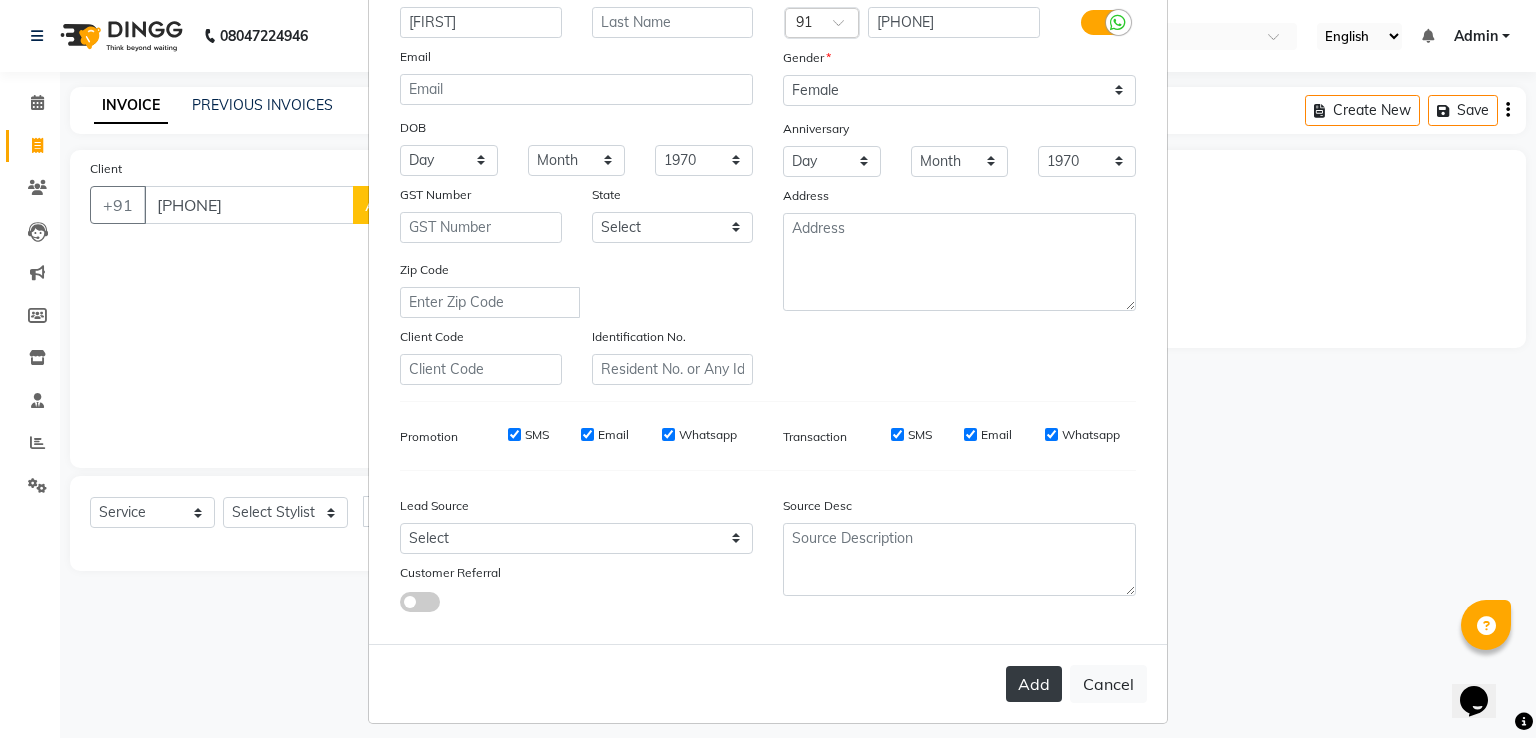 click on "Add" at bounding box center [1034, 684] 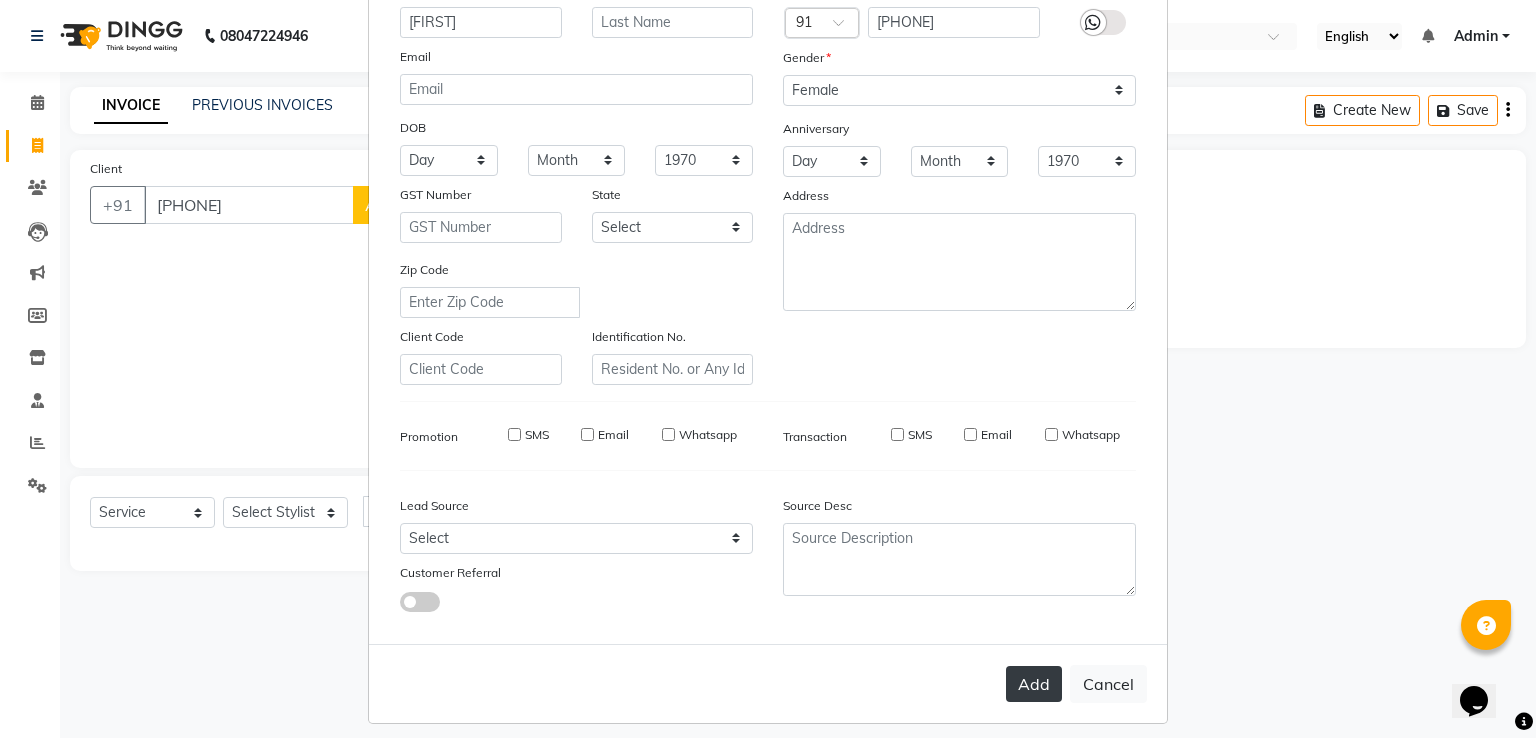 type 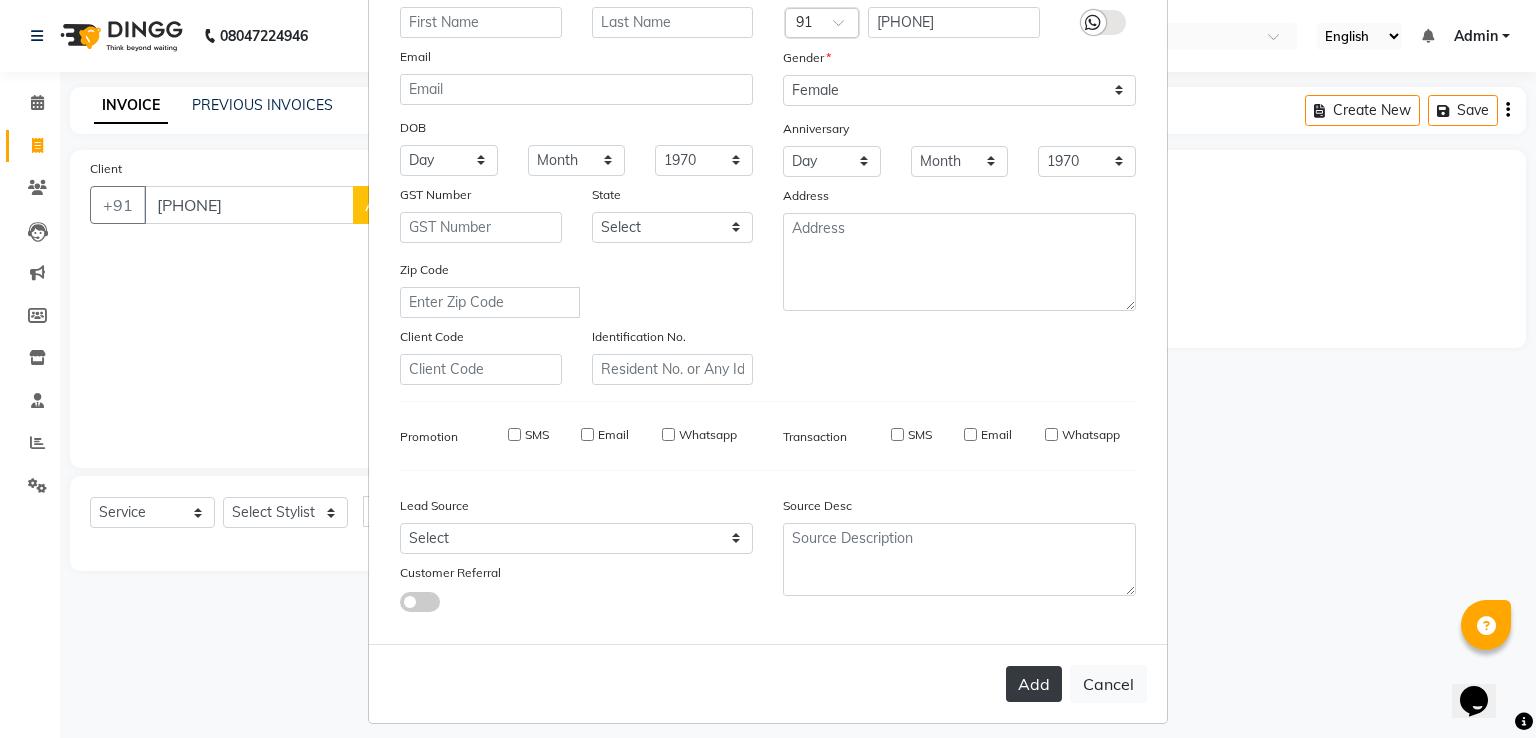select 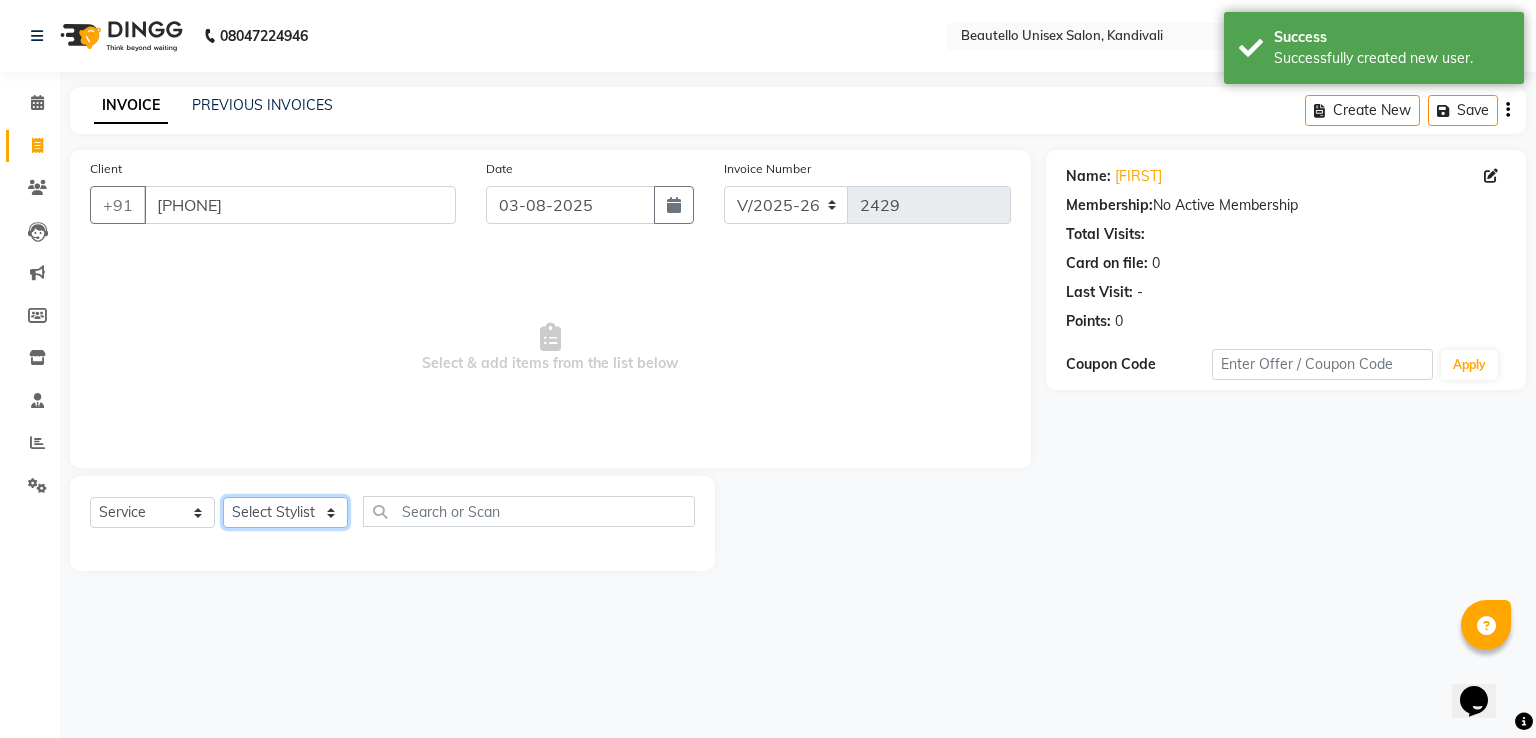 click on "Select Stylist  Akki  Javed  Laxmi Ravi  Ruksana Sajid Sameer Suhail  Sukriti Mam Sweety" 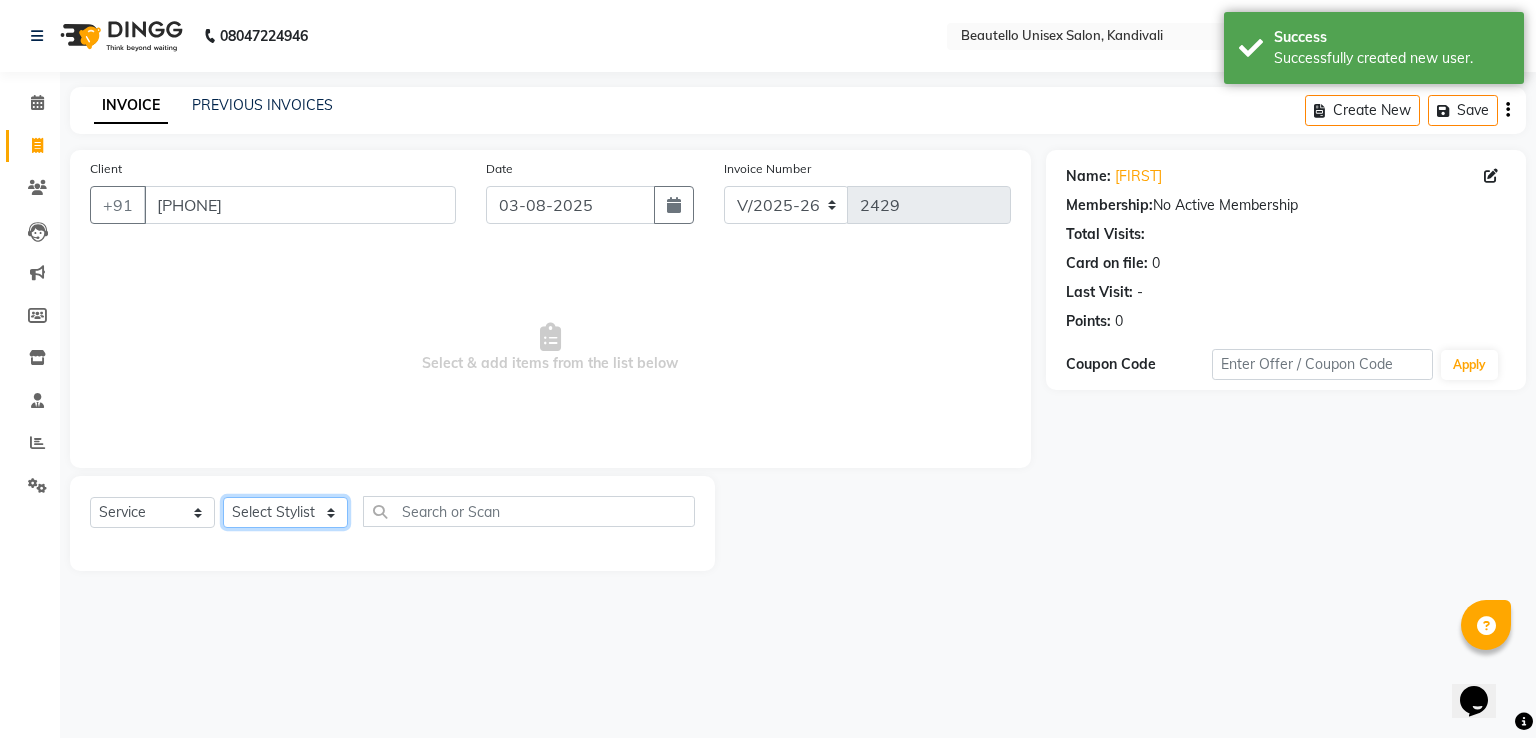 select on "31994" 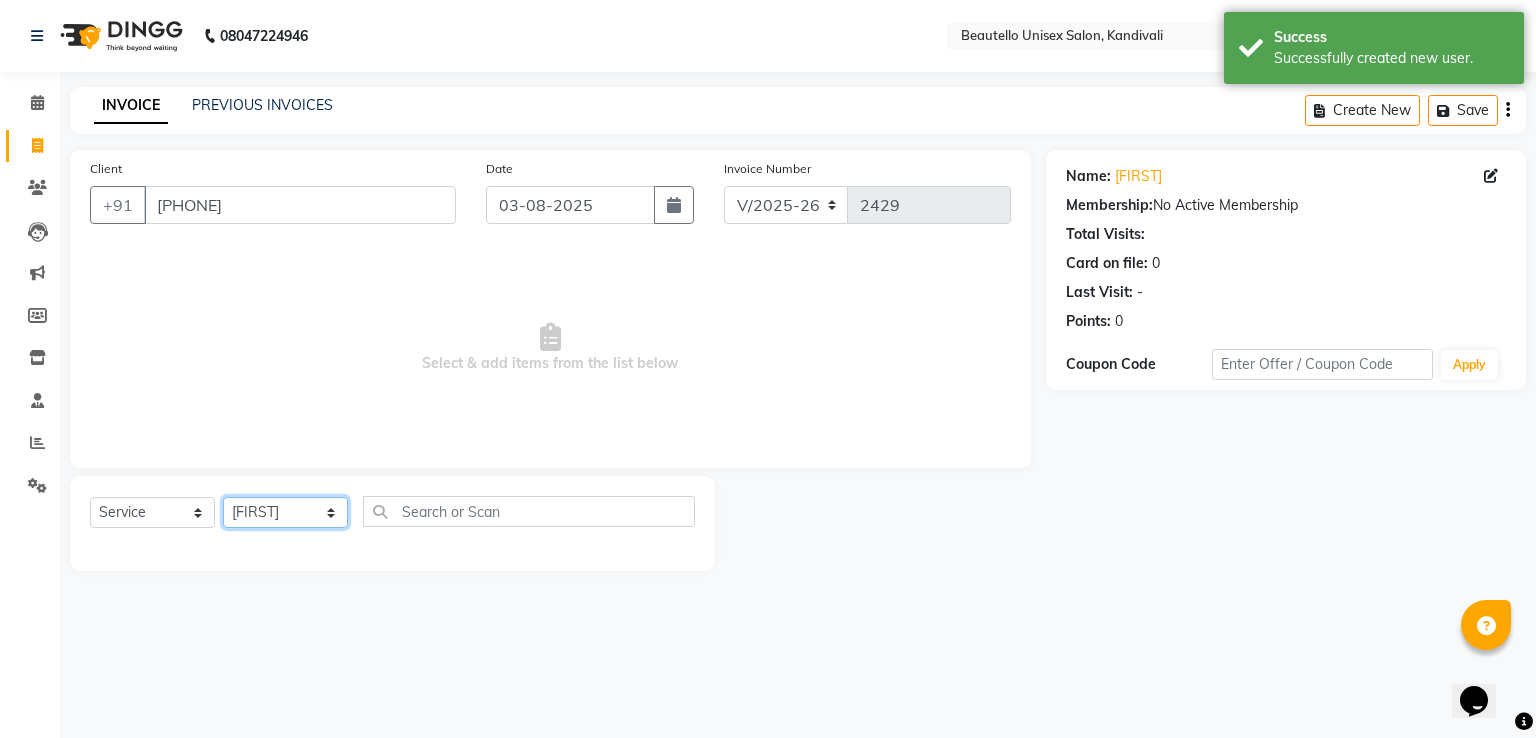 click on "Select Stylist  Akki  Javed  Laxmi Ravi  Ruksana Sajid Sameer Suhail  Sukriti Mam Sweety" 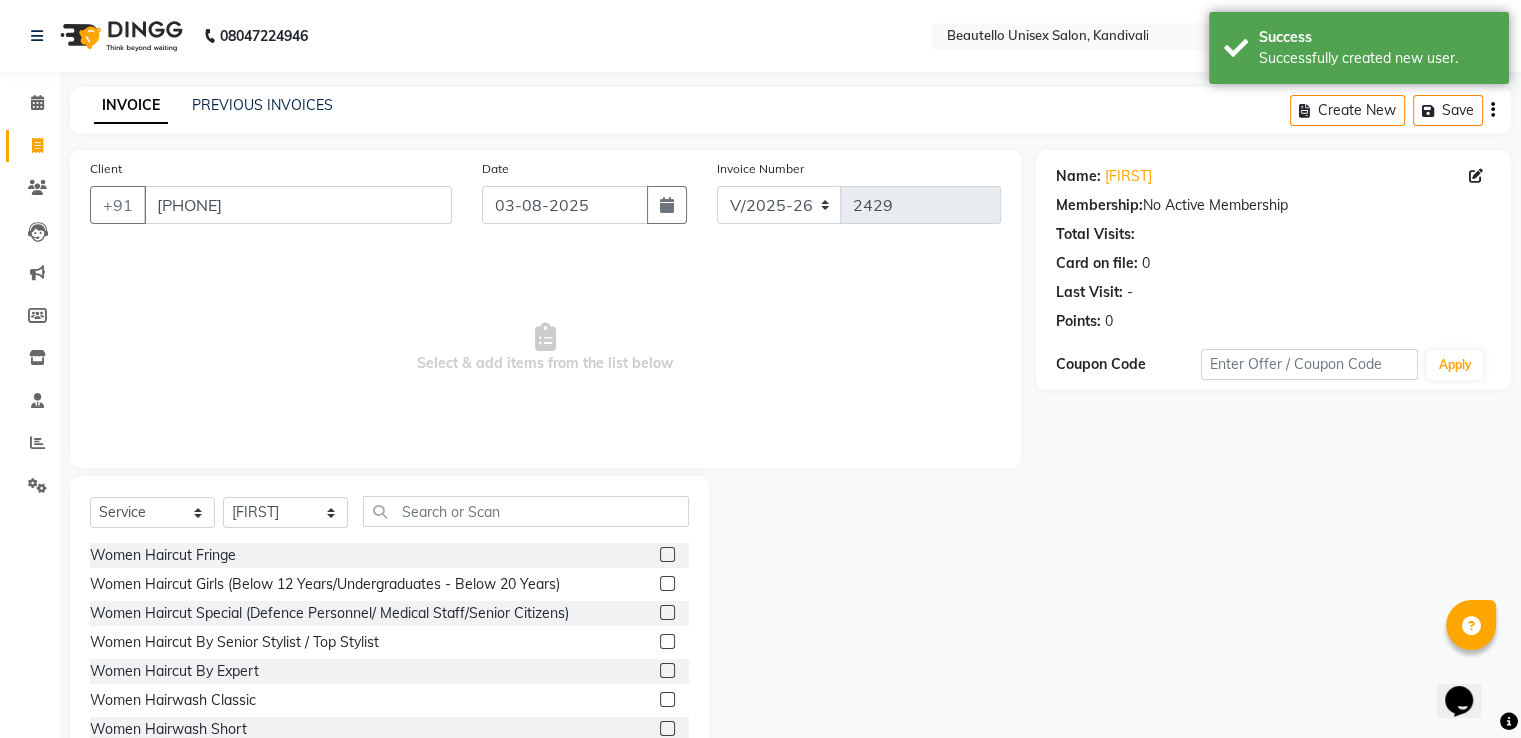 click 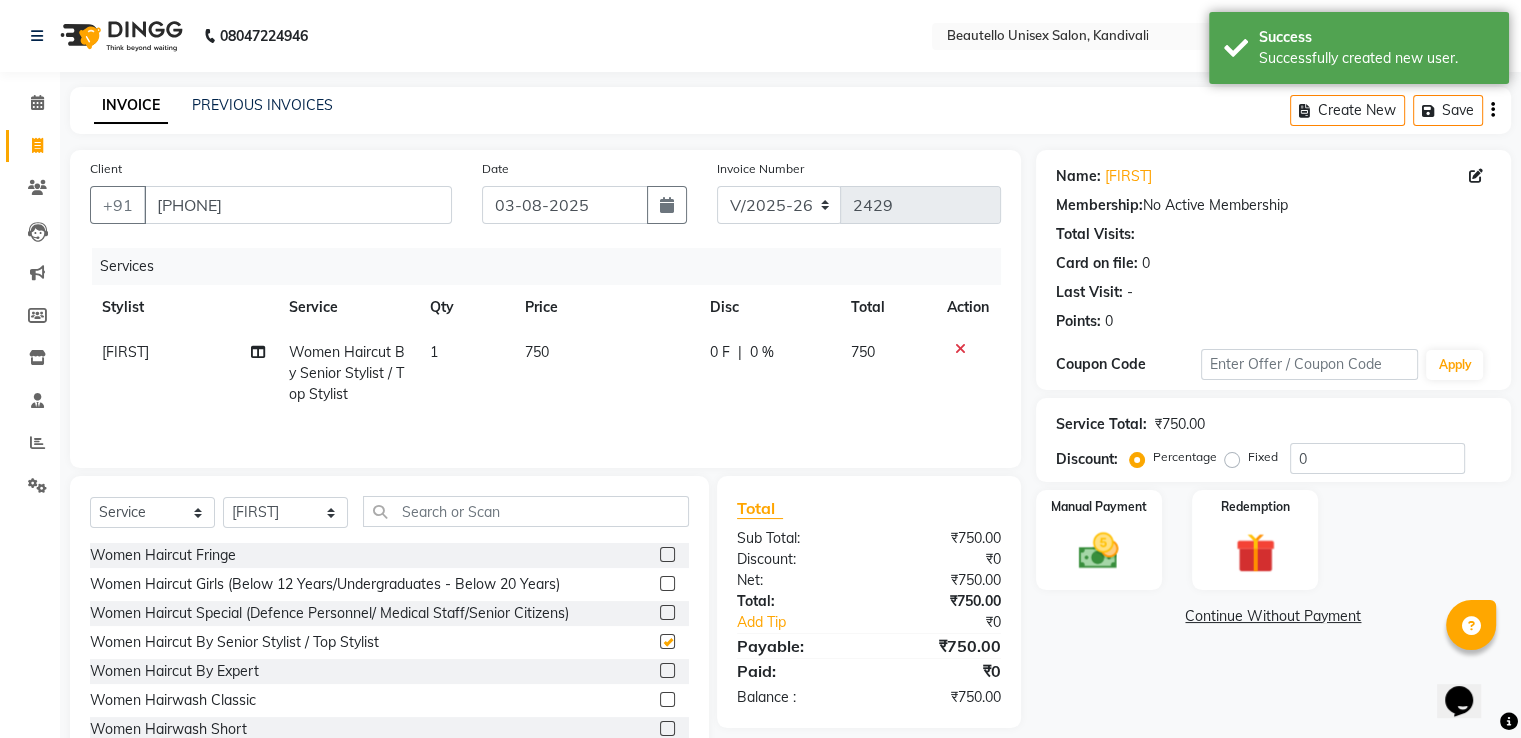 checkbox on "false" 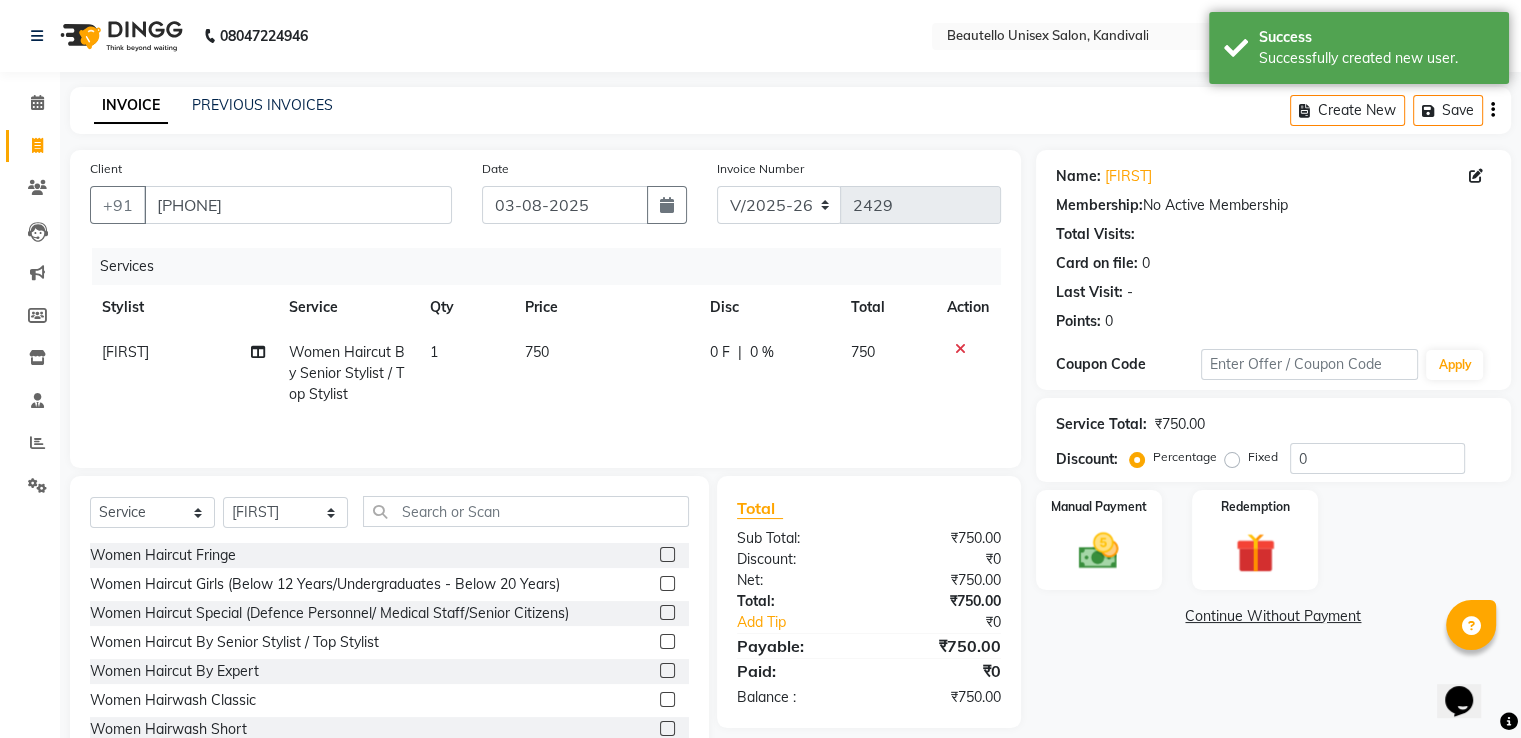 click on "750" 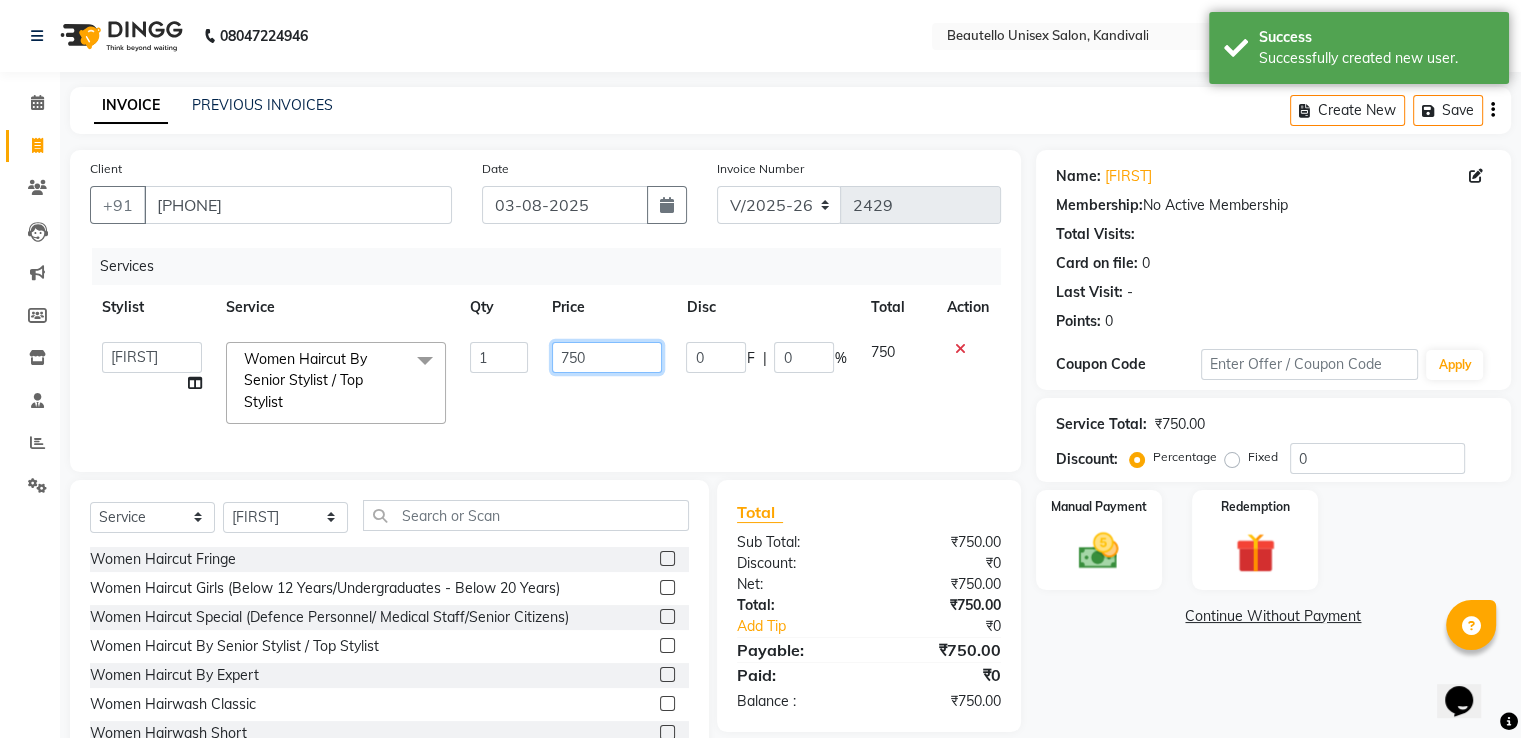drag, startPoint x: 616, startPoint y: 356, endPoint x: 507, endPoint y: 339, distance: 110.317726 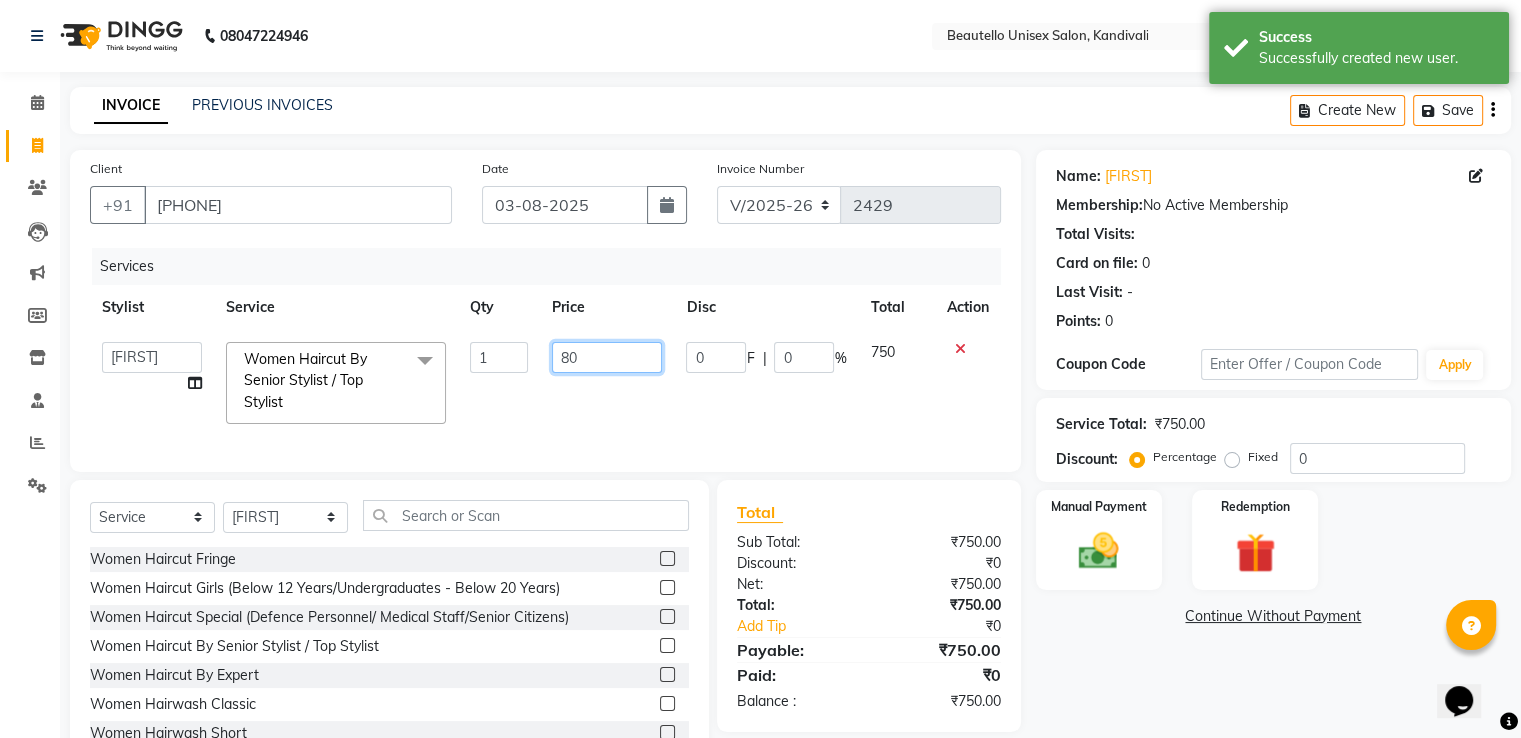 type on "800" 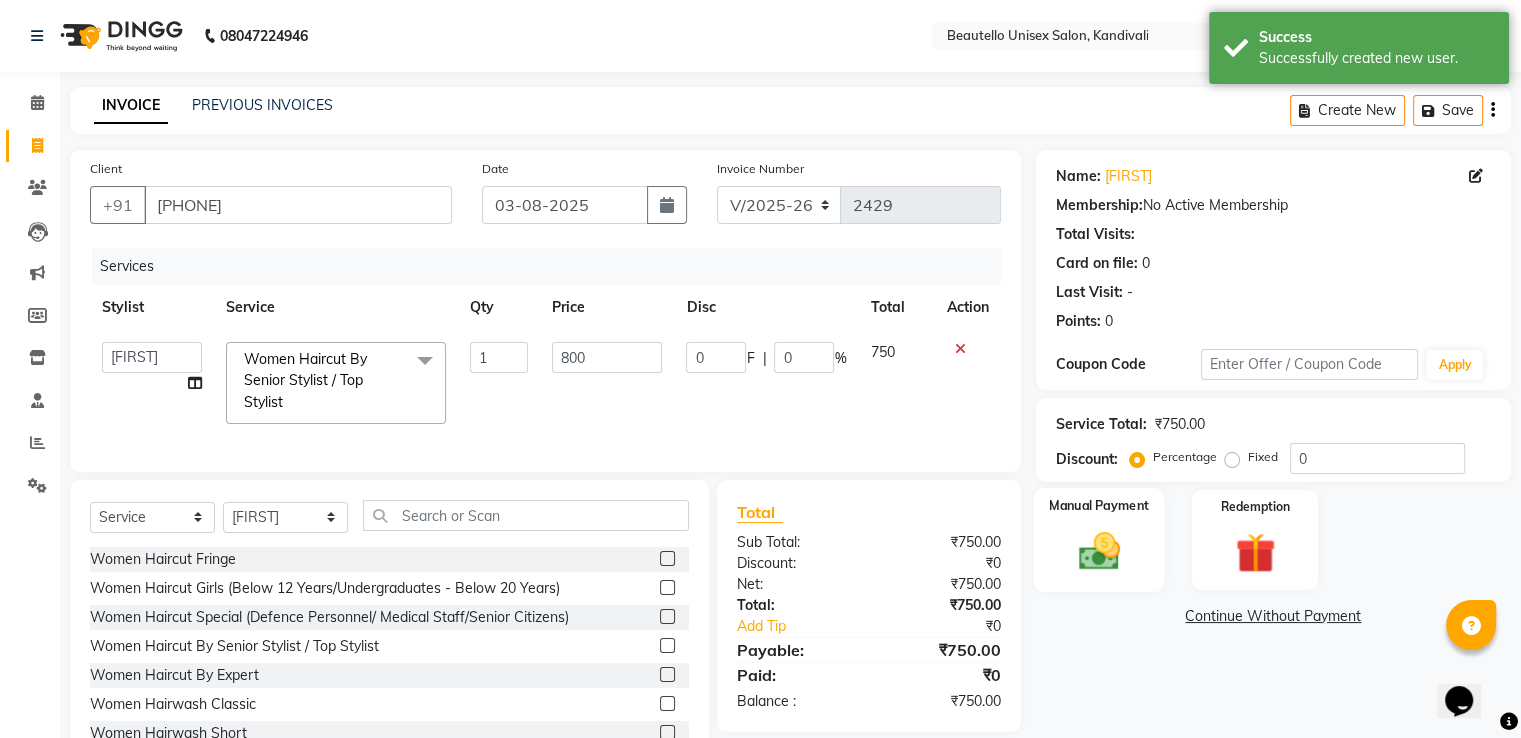 click on "Manual Payment" 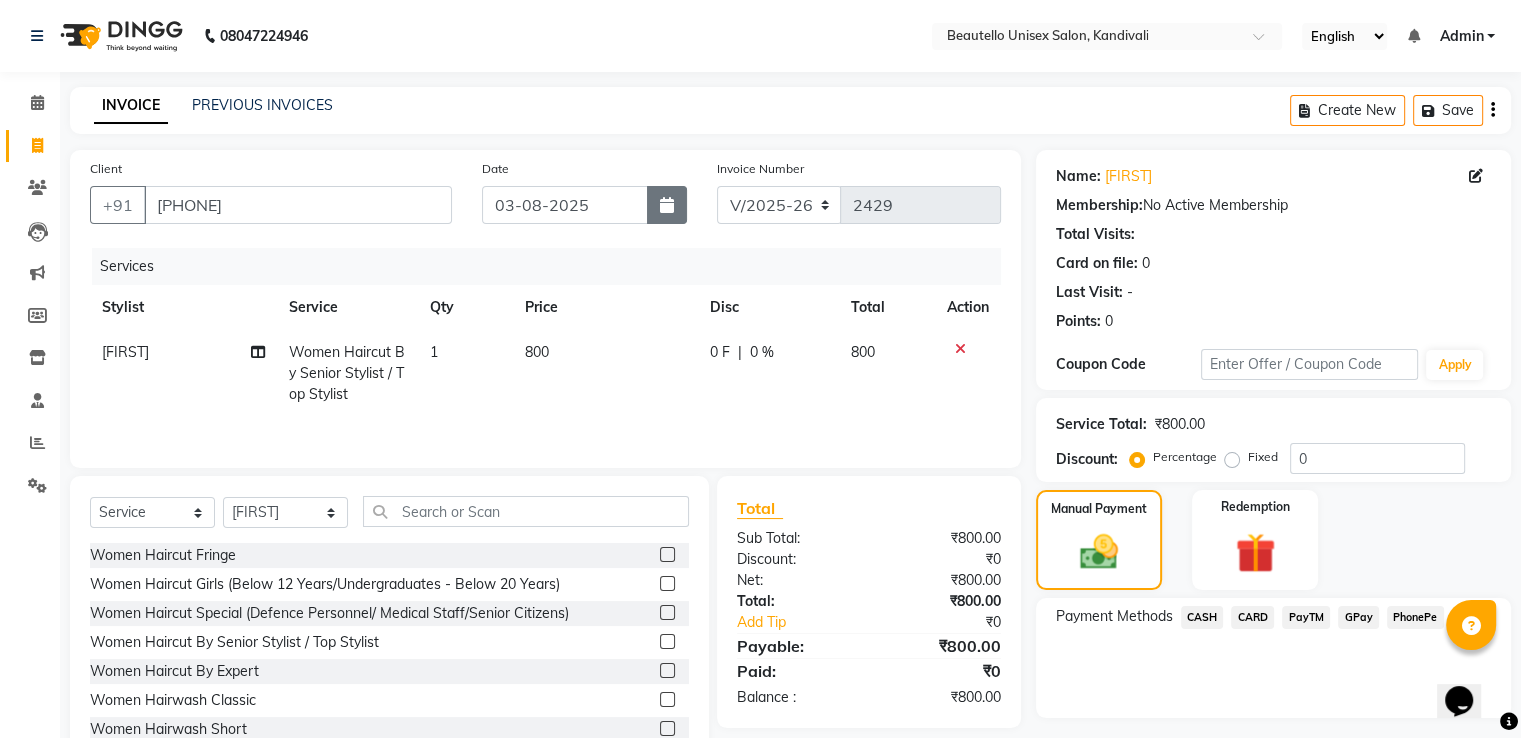 click 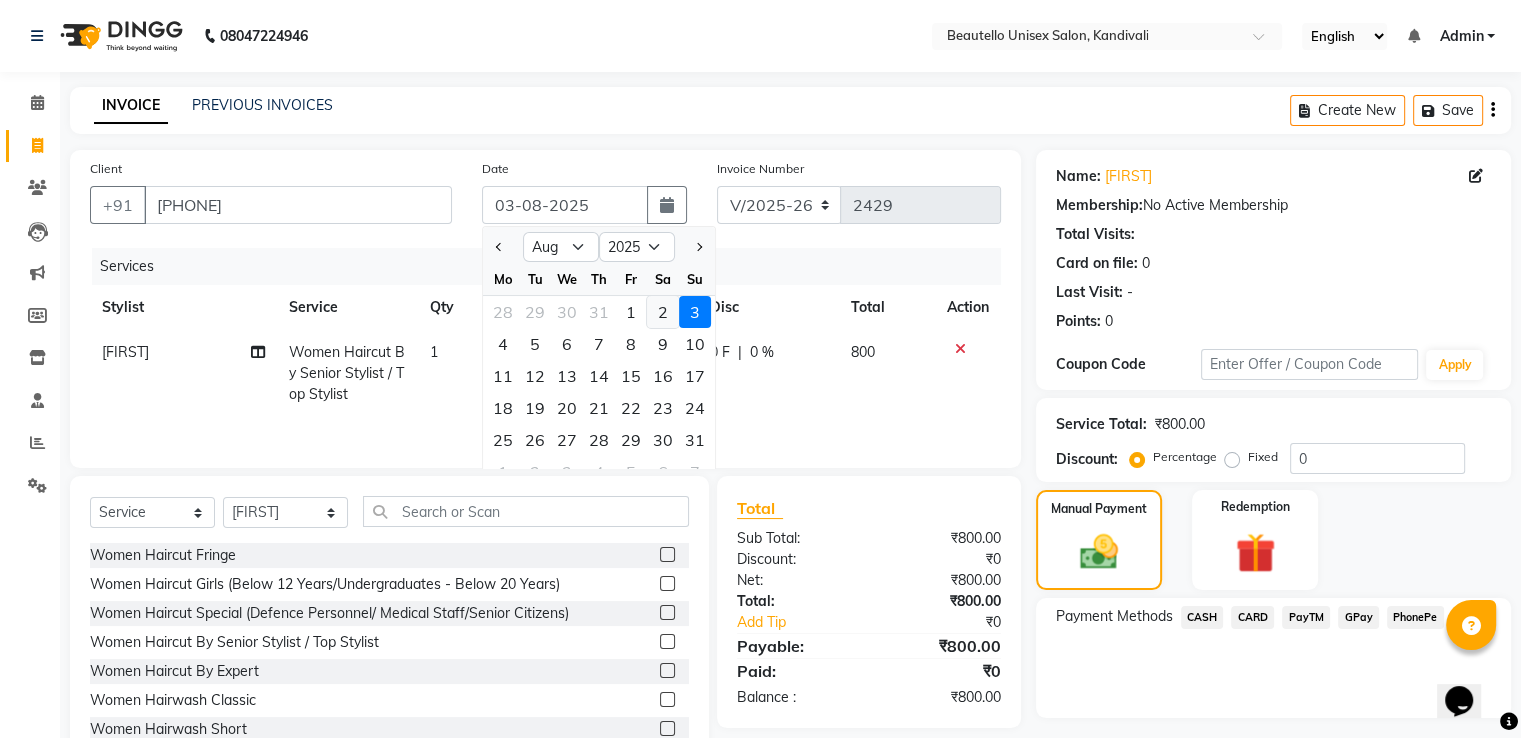 click on "2" 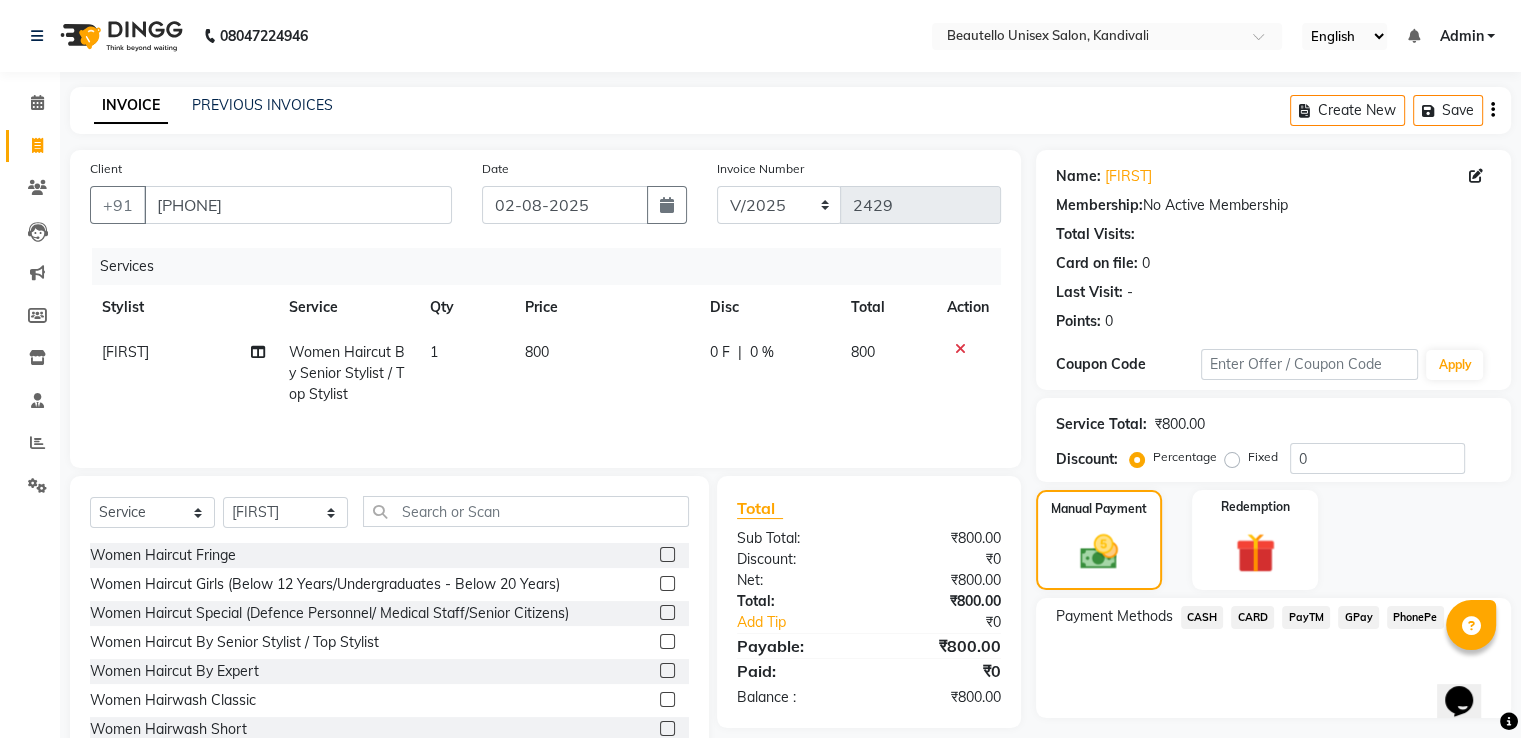 click on "PayTM" 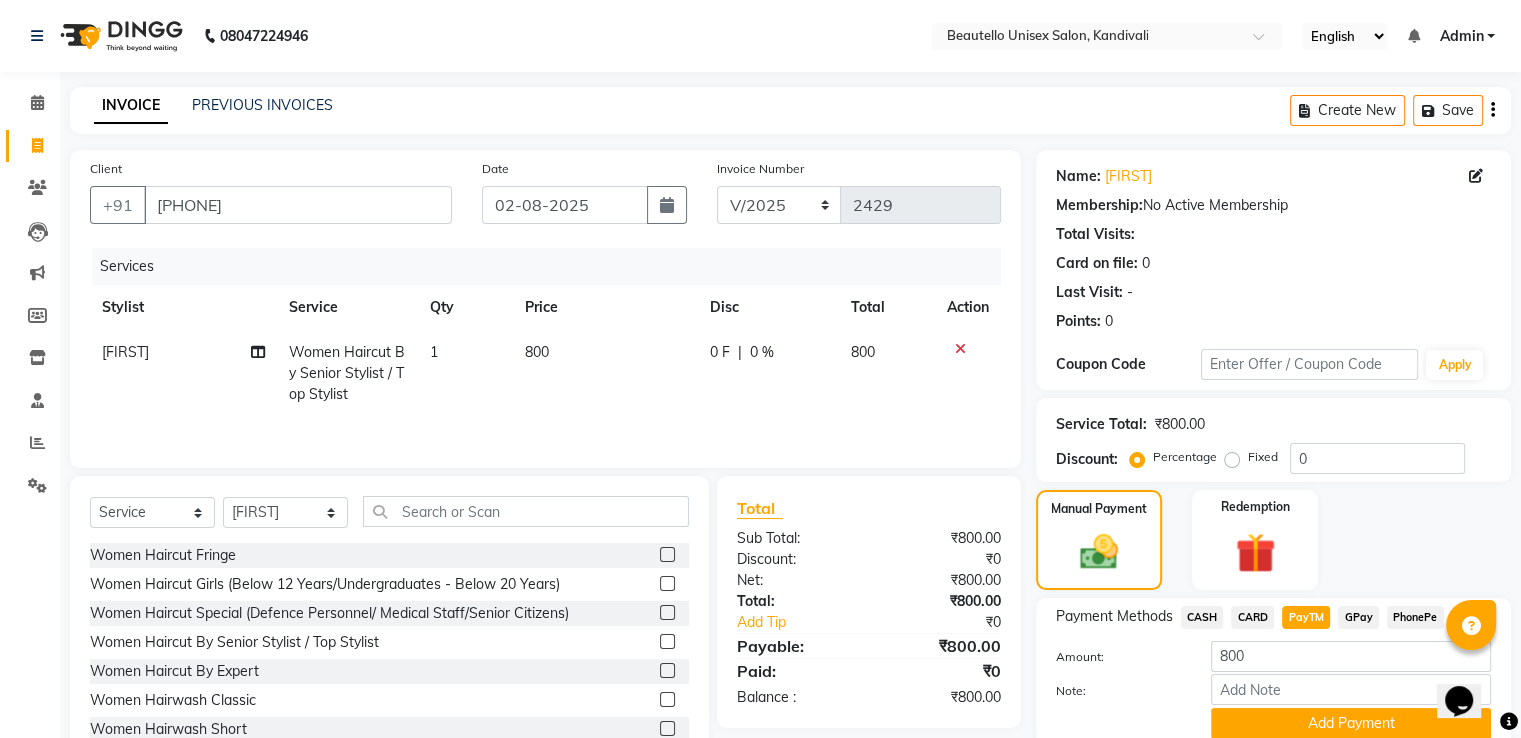 scroll, scrollTop: 81, scrollLeft: 0, axis: vertical 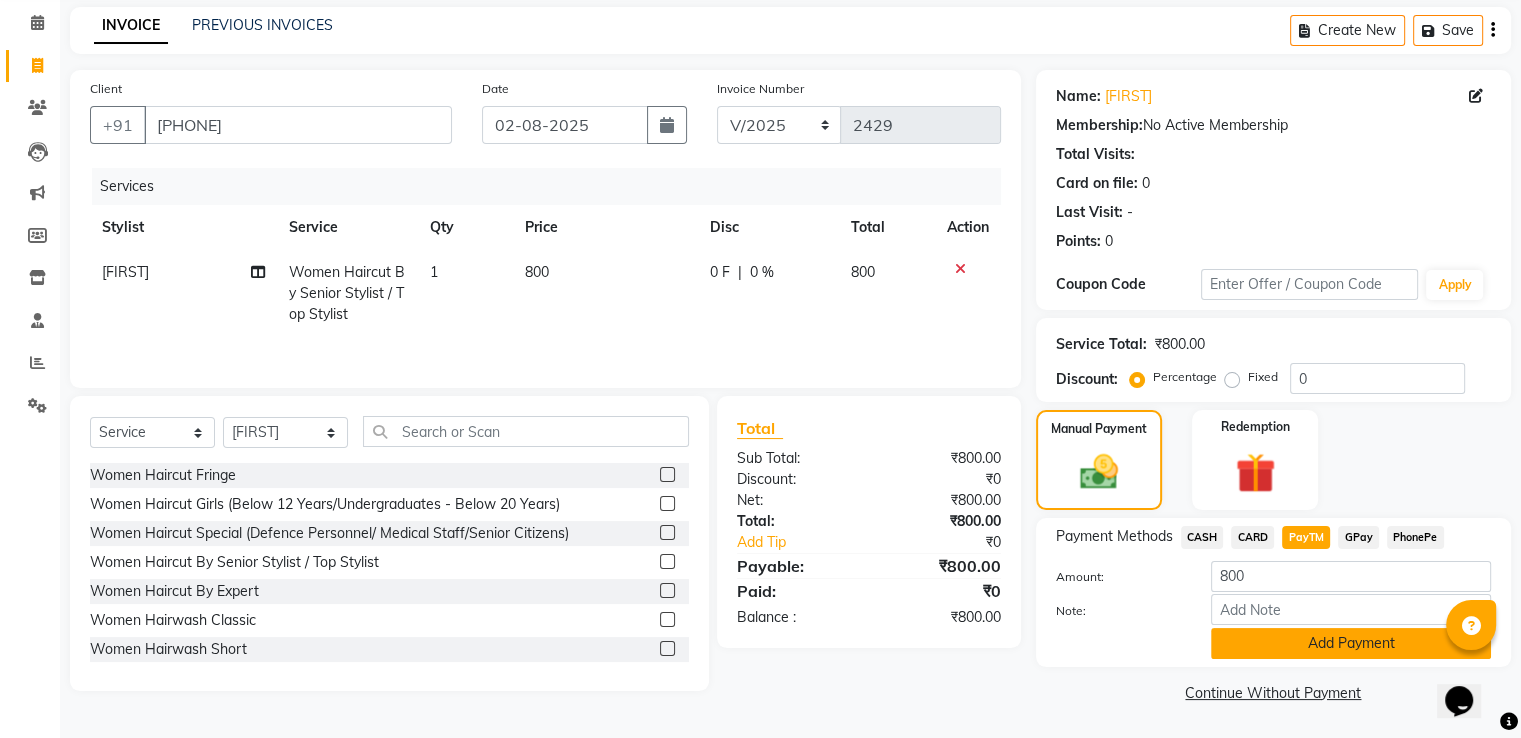 click on "Add Payment" 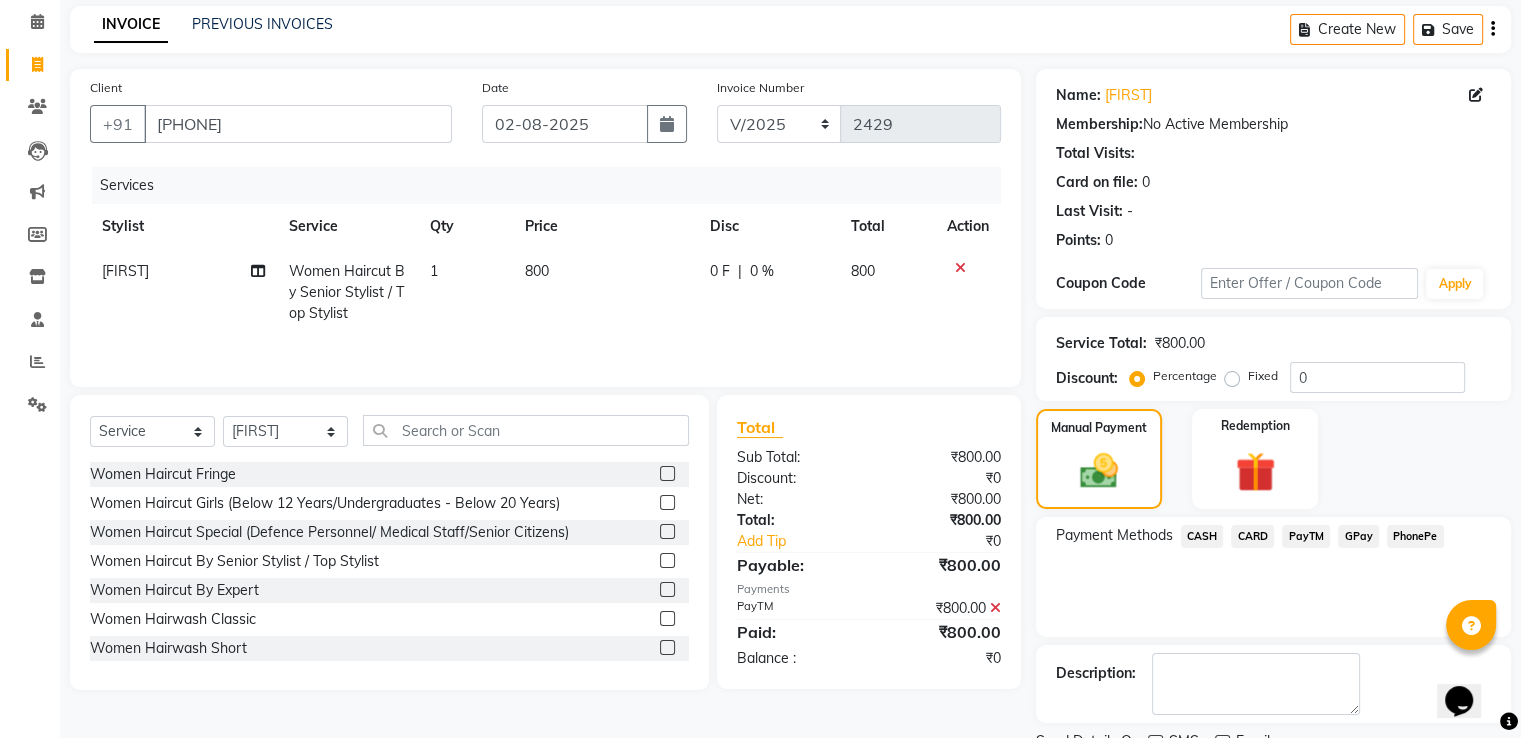 scroll, scrollTop: 163, scrollLeft: 0, axis: vertical 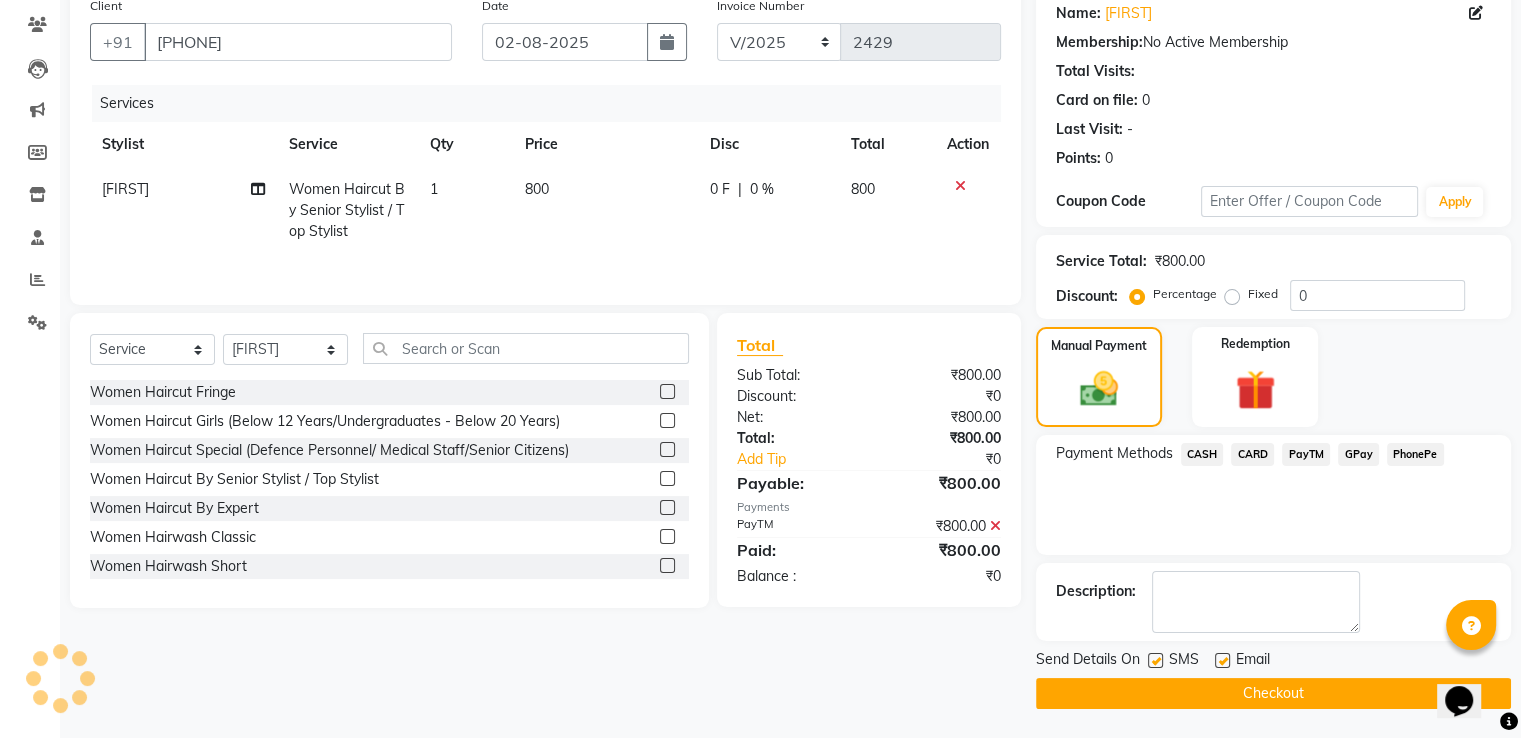 click 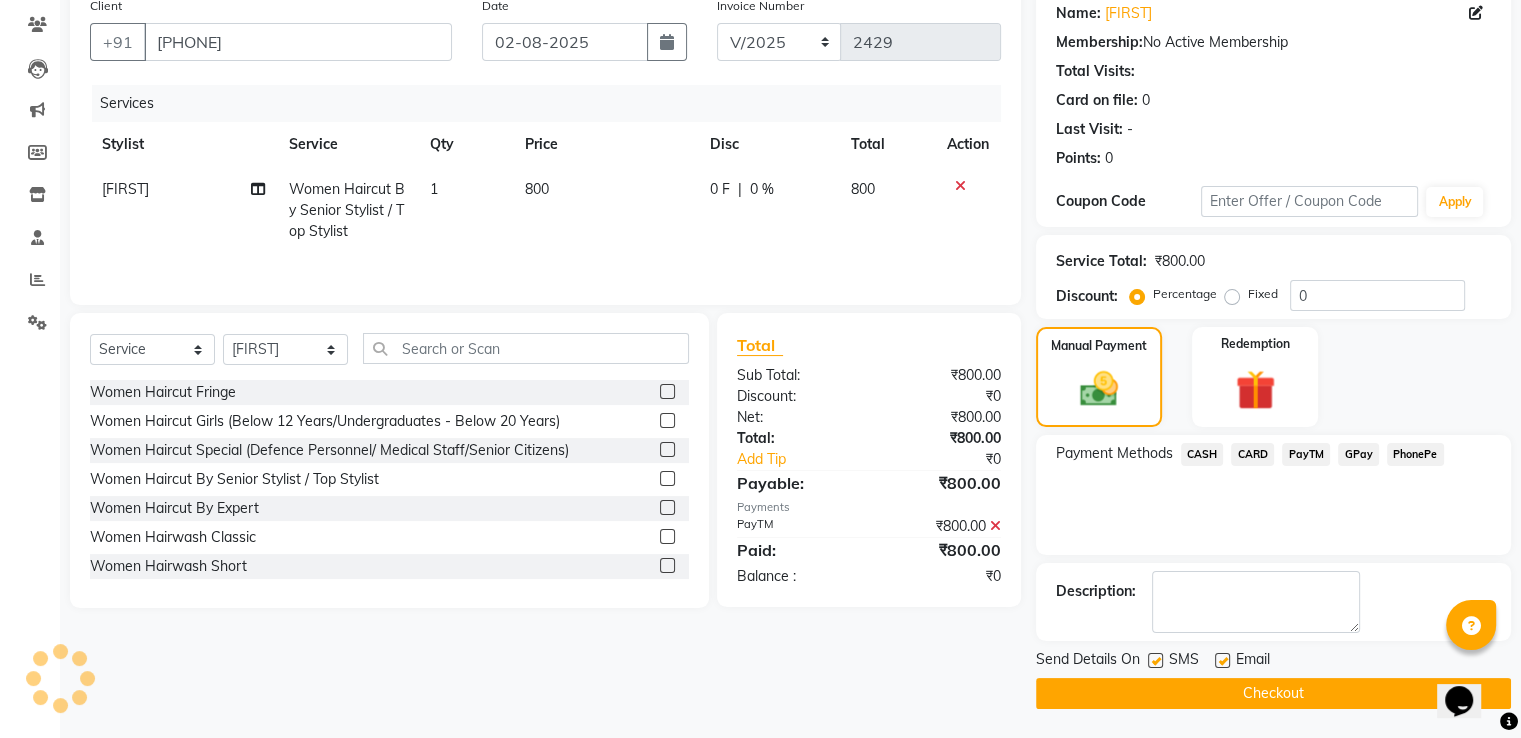 click at bounding box center (1154, 661) 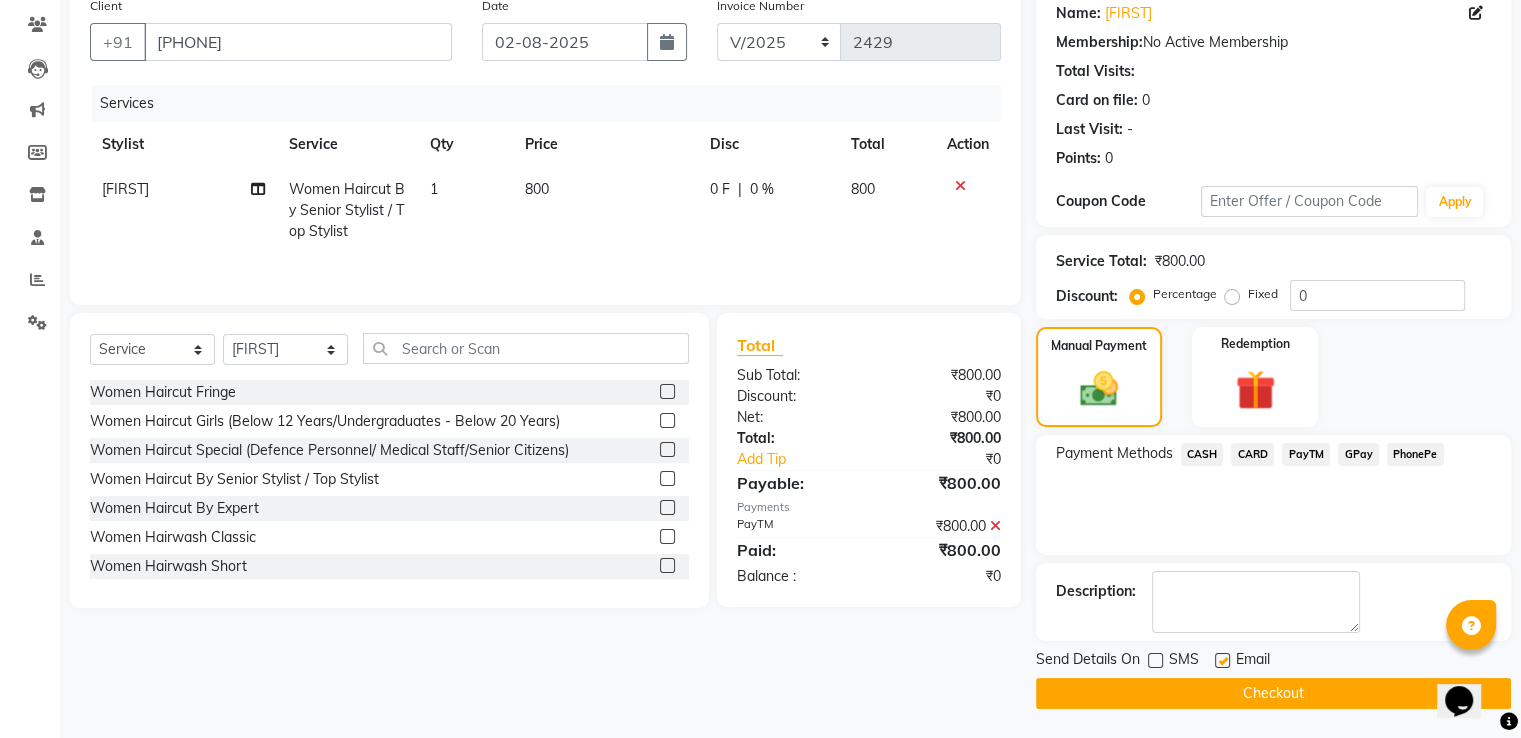 click on "Checkout" 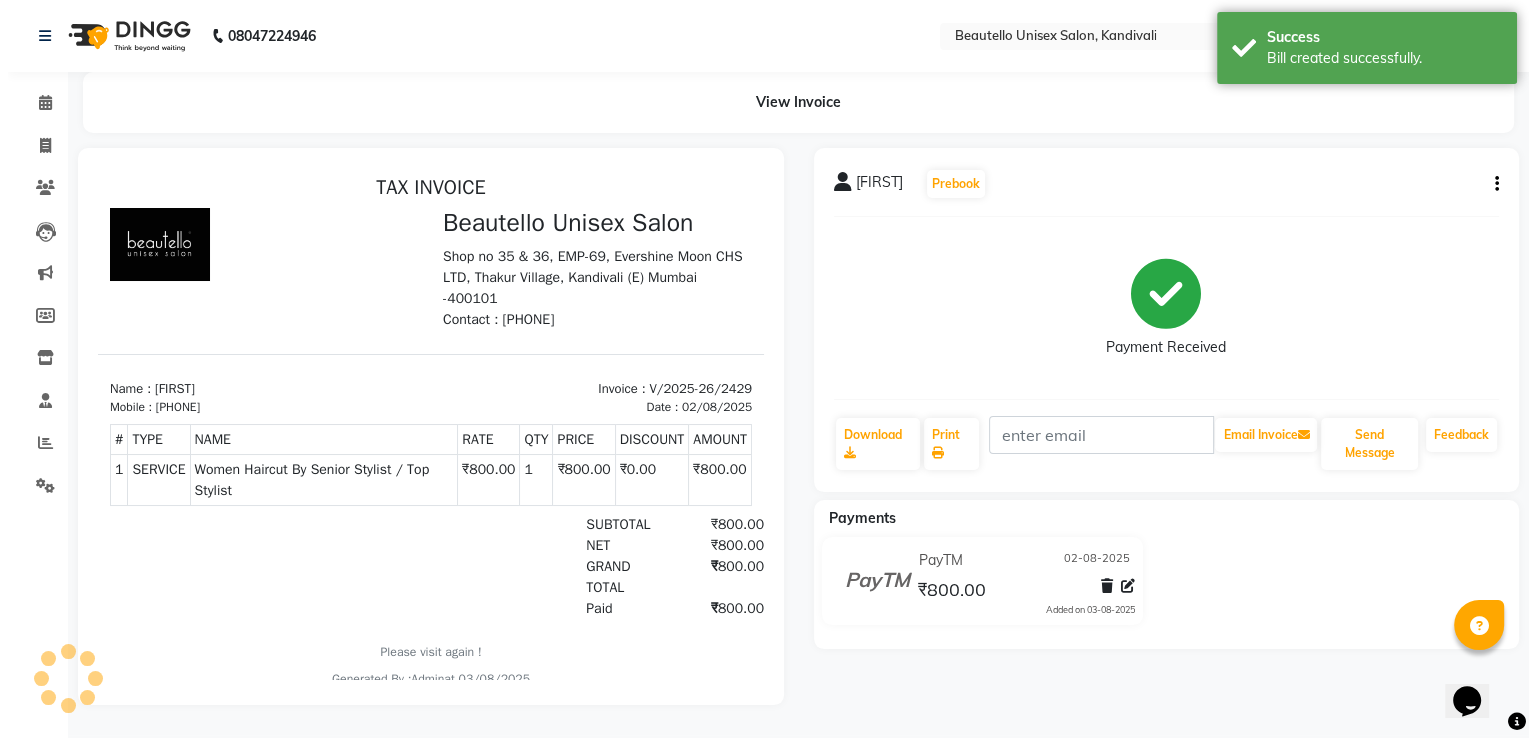 scroll, scrollTop: 0, scrollLeft: 0, axis: both 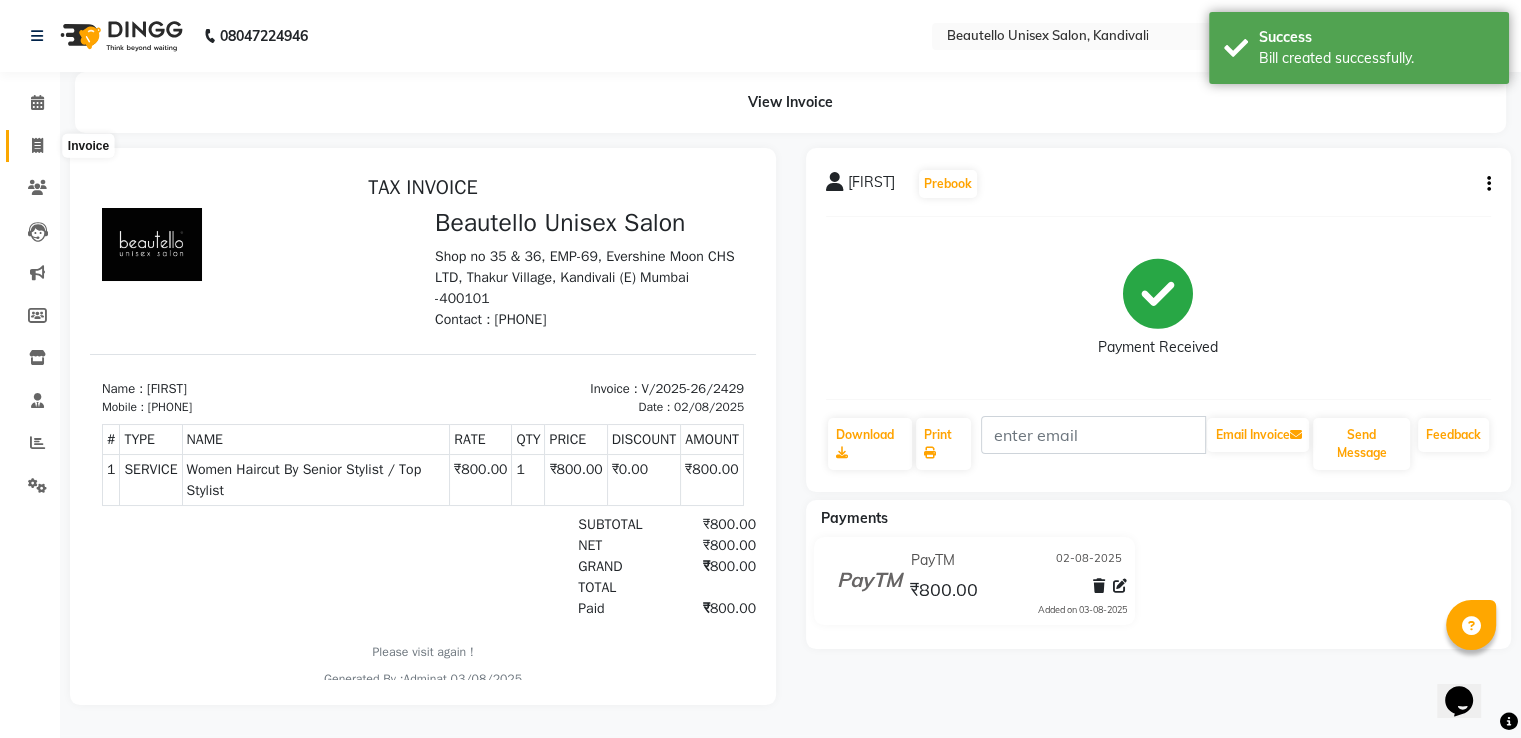click 